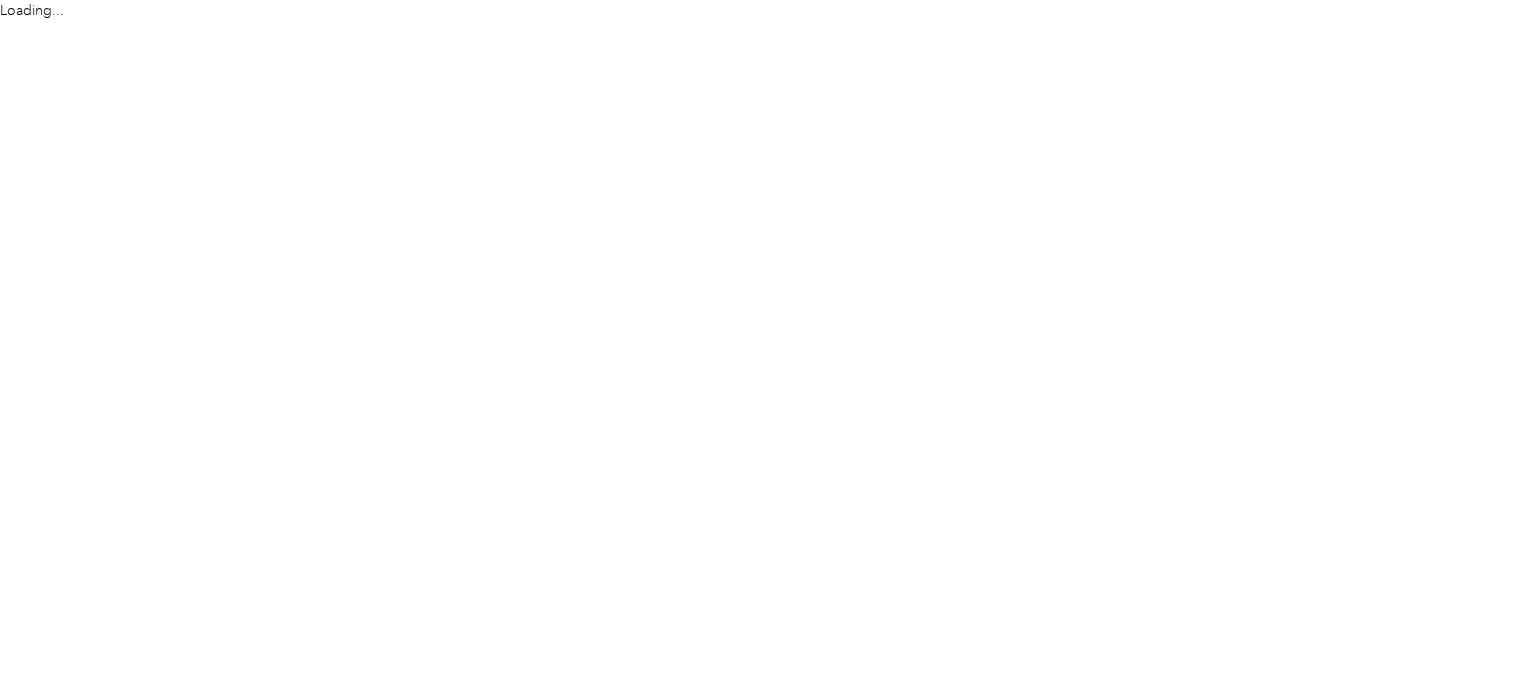 scroll, scrollTop: 0, scrollLeft: 0, axis: both 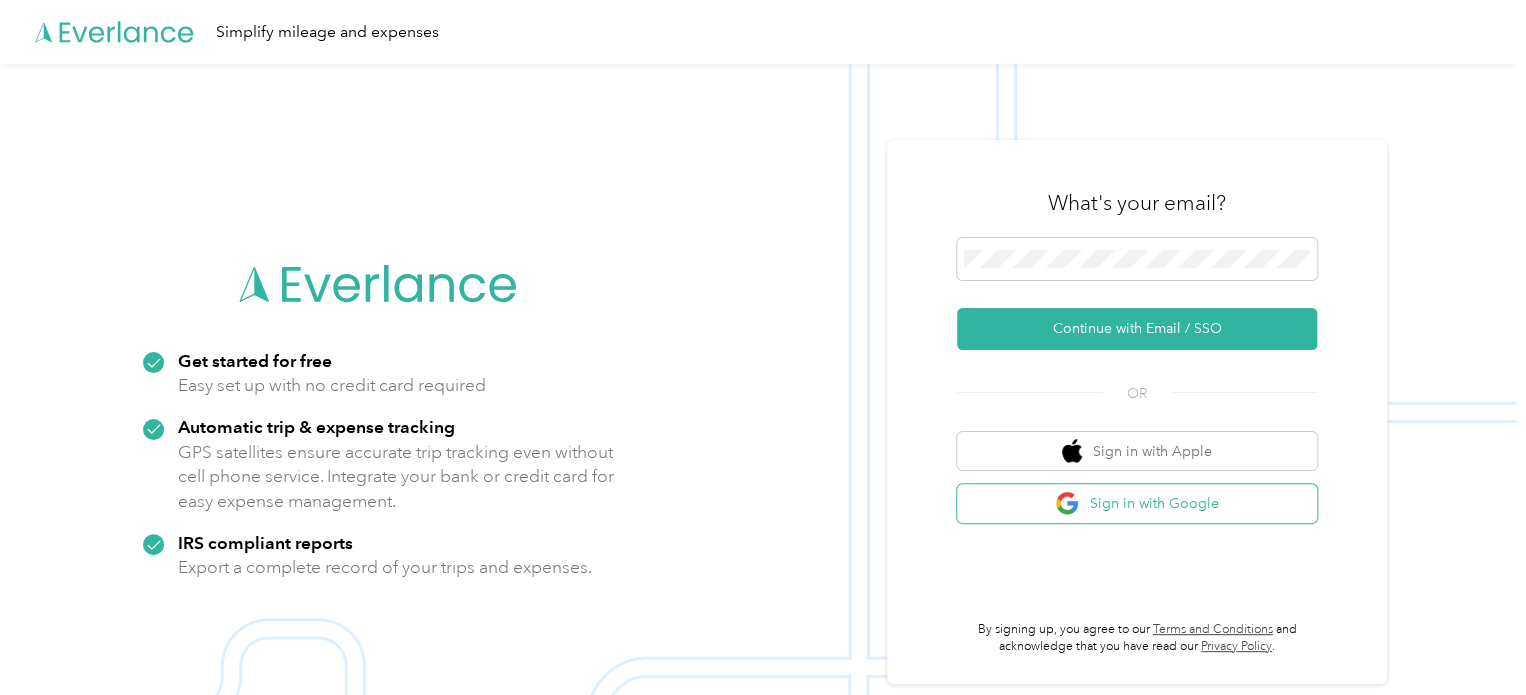 click on "Sign in with Google" at bounding box center [1137, 503] 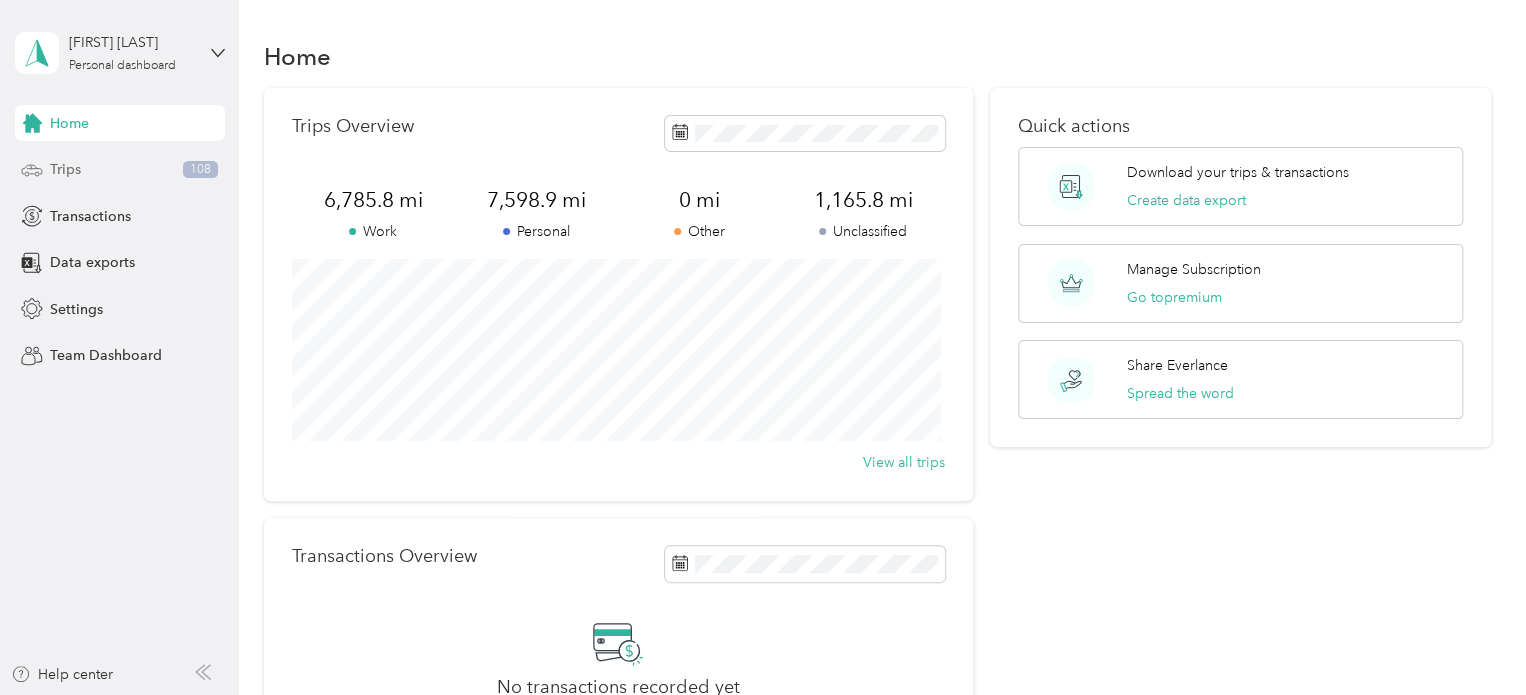 click on "Trips 108" at bounding box center (120, 170) 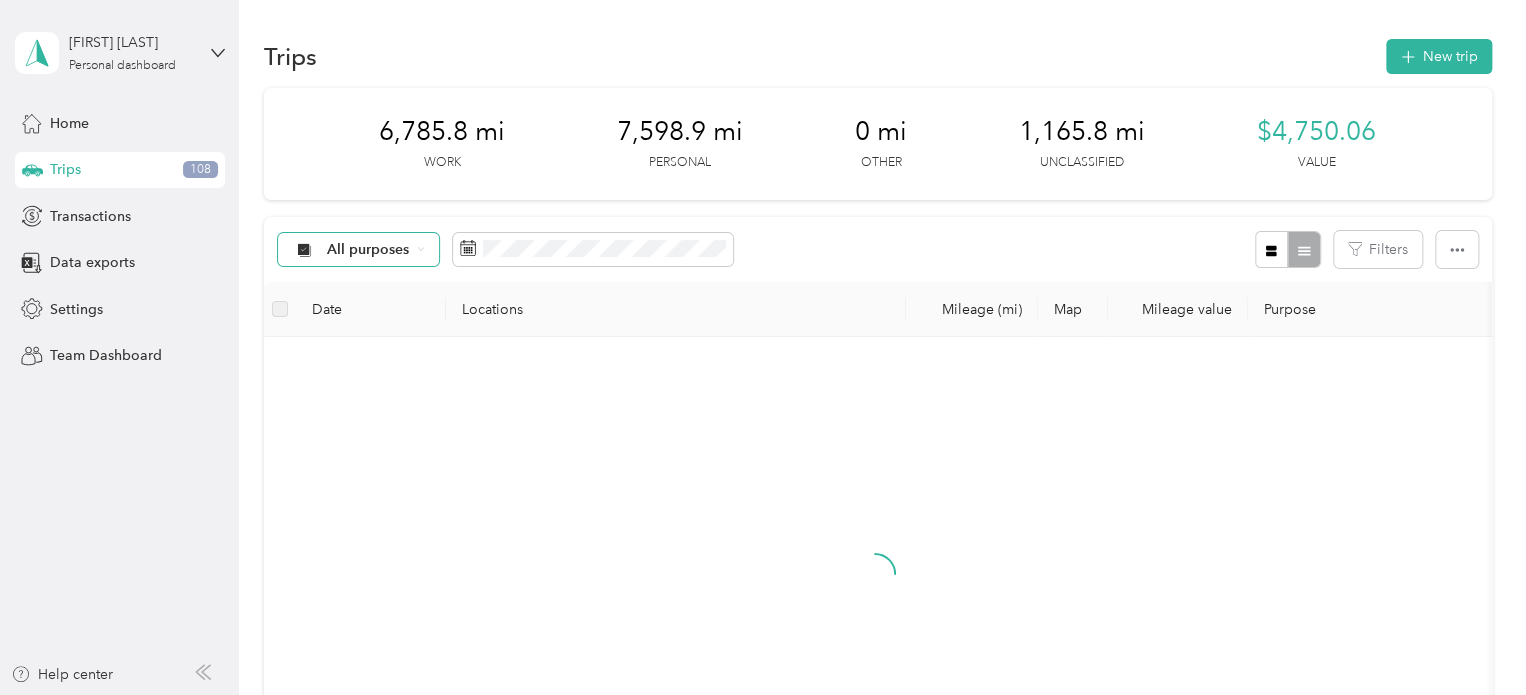 click on "All purposes" at bounding box center [368, 250] 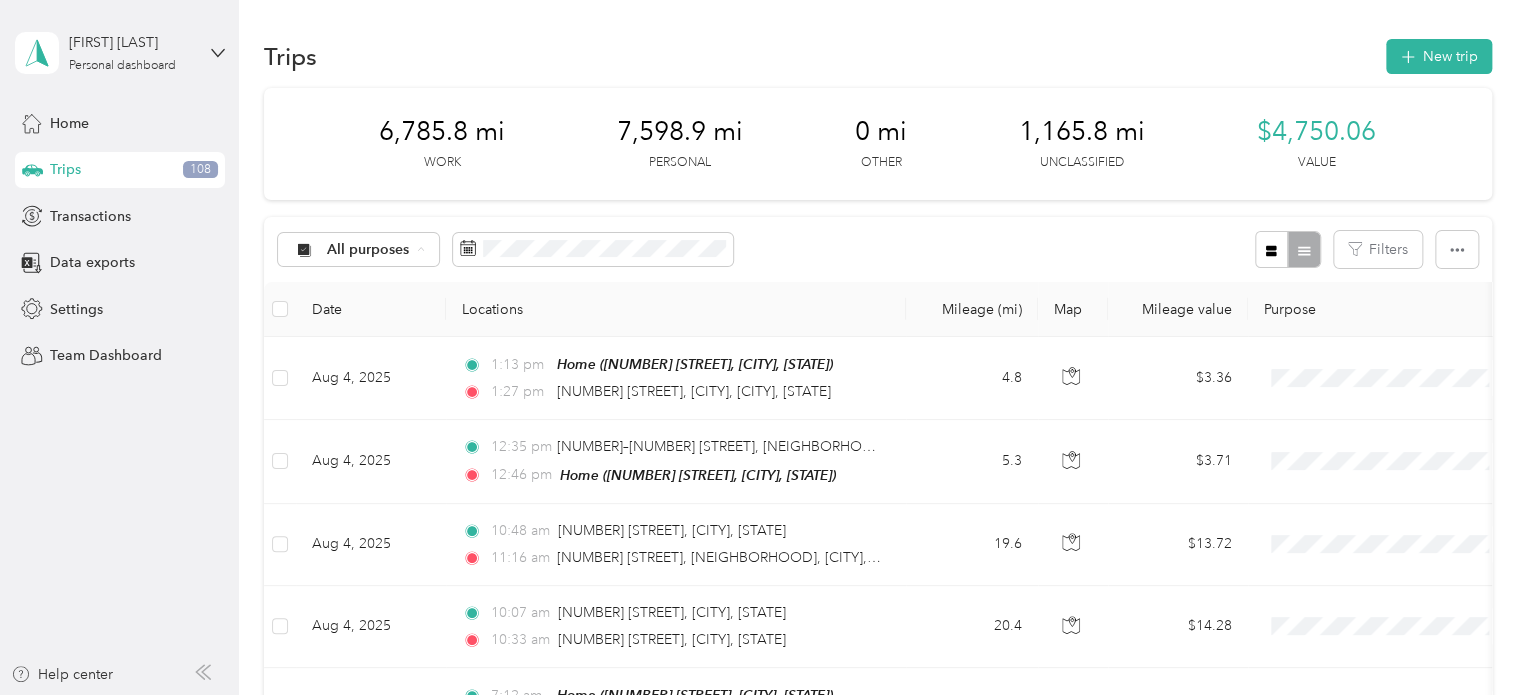click on "Unclassified" at bounding box center (375, 320) 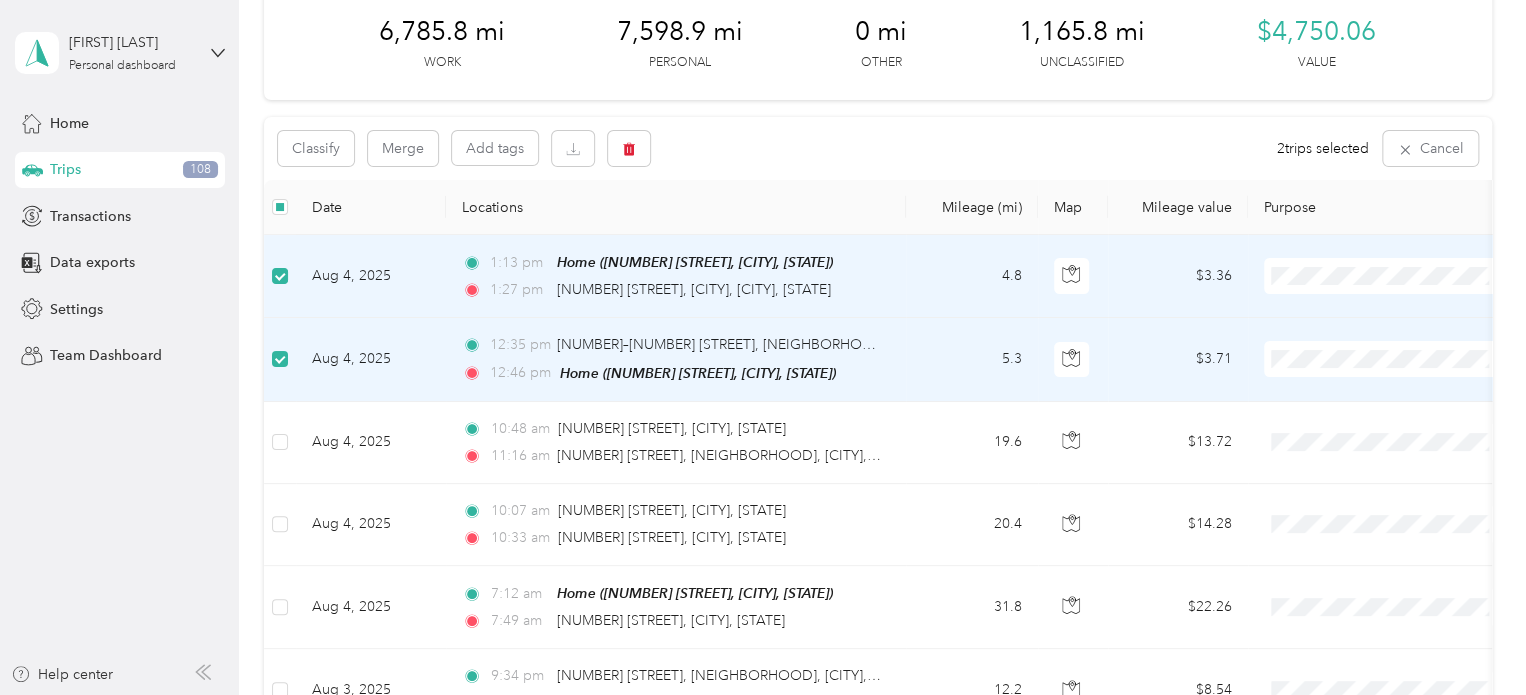scroll, scrollTop: 102, scrollLeft: 0, axis: vertical 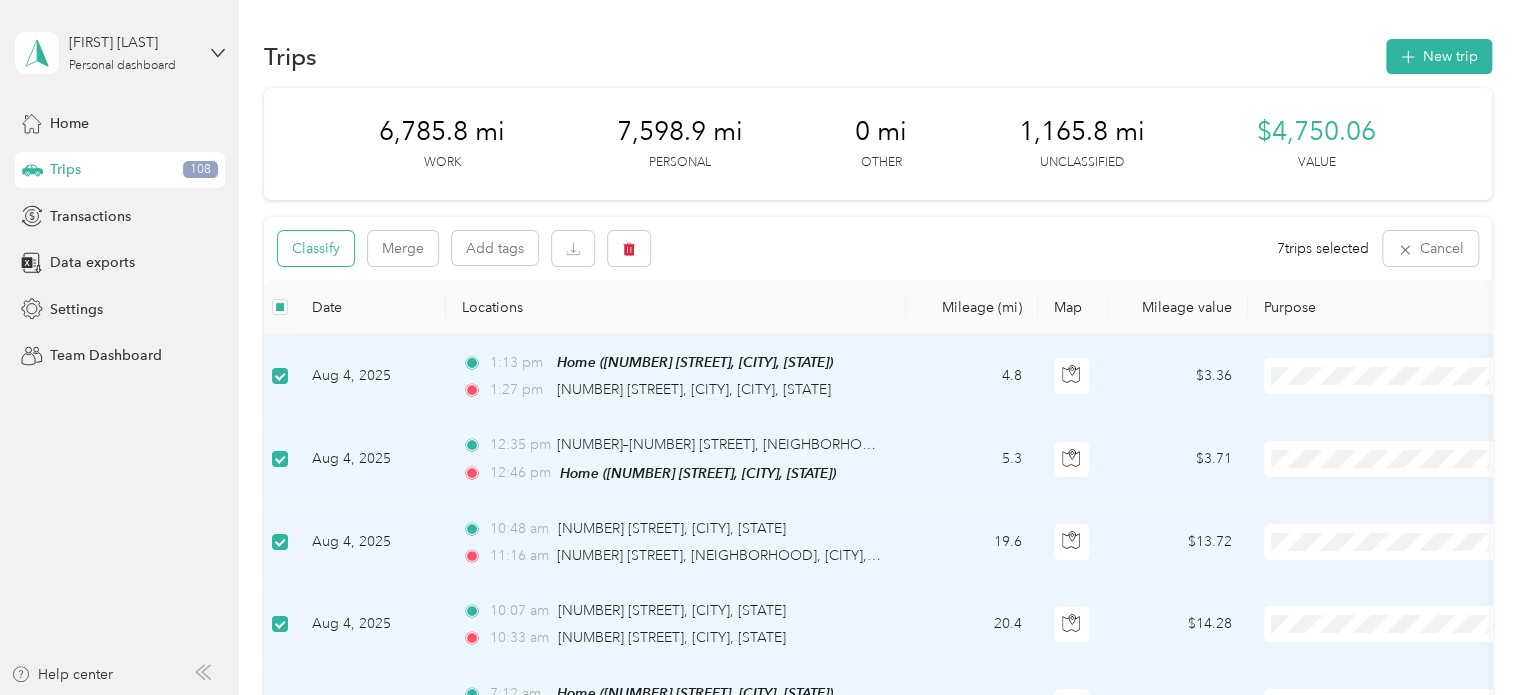 click on "Classify" at bounding box center (316, 248) 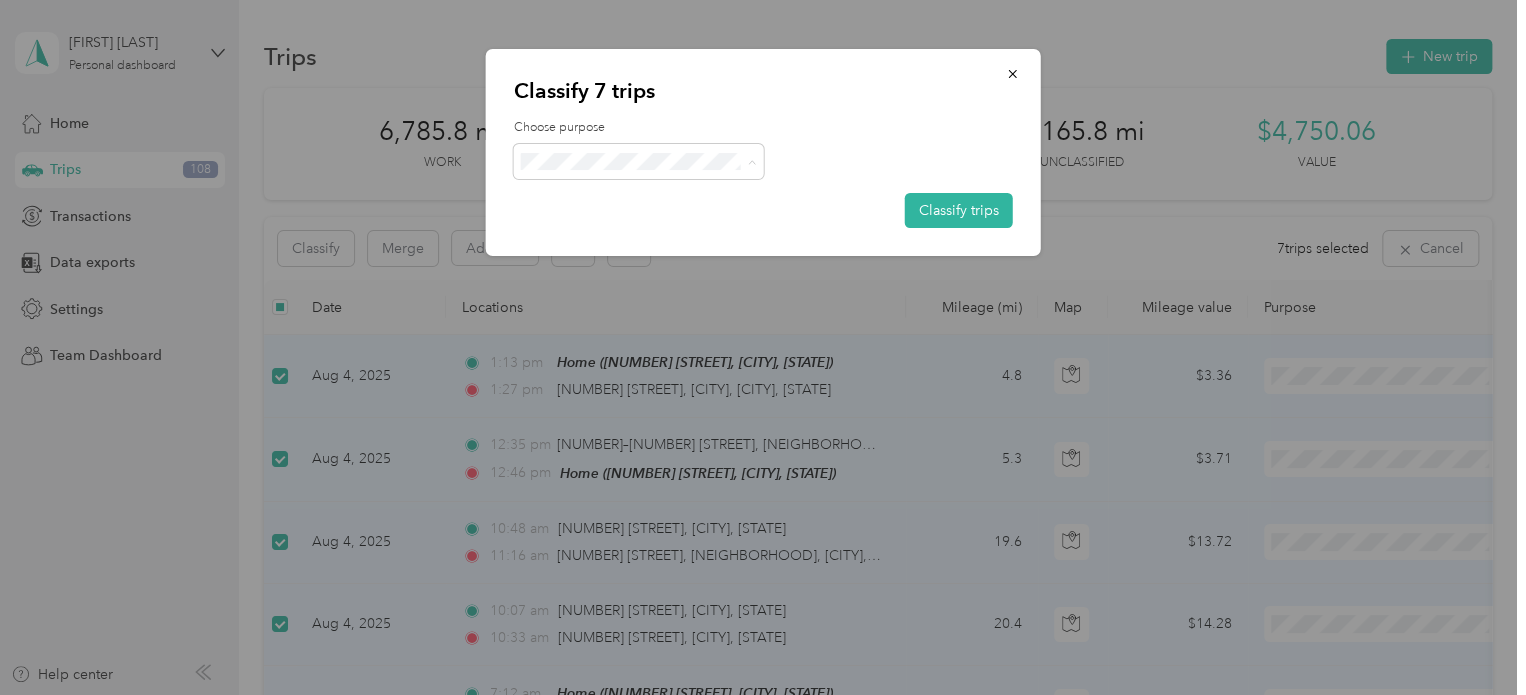 click on "Real Estate" at bounding box center [656, 303] 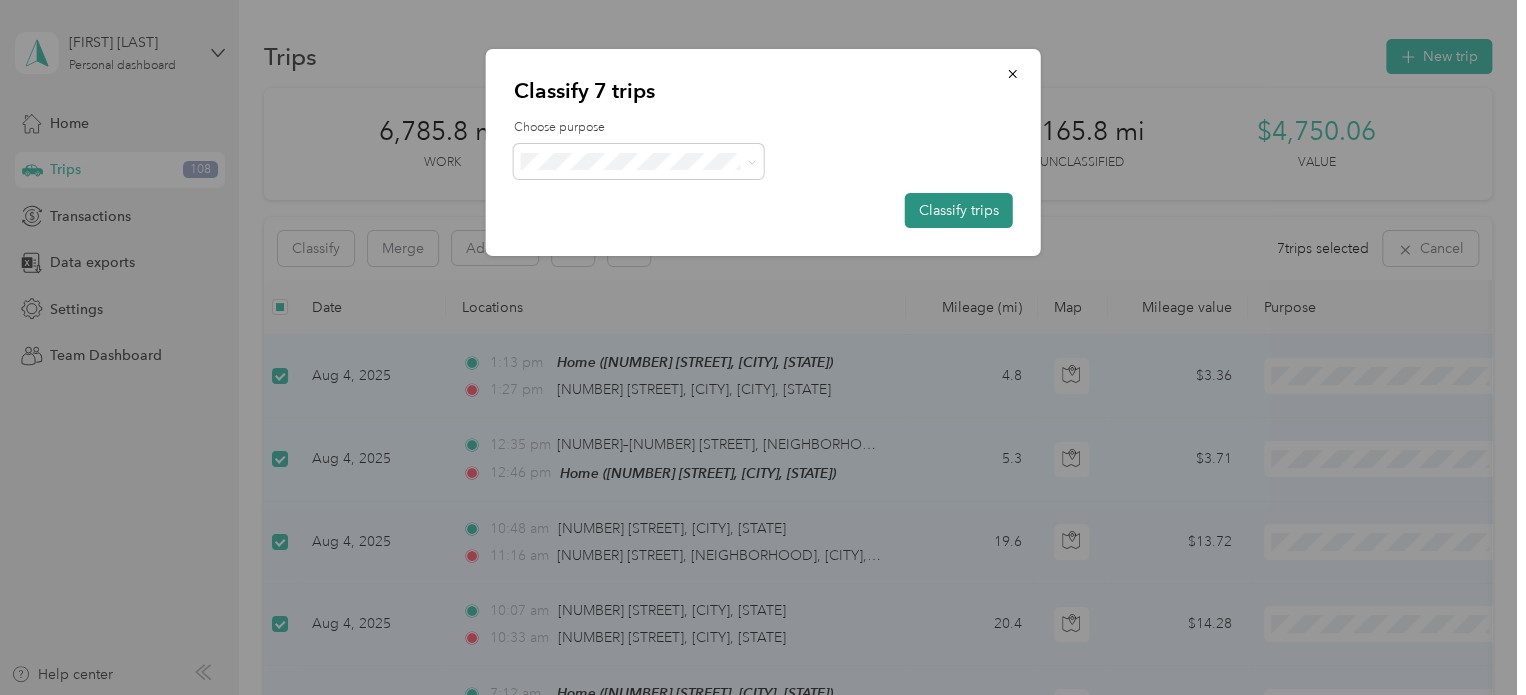 click on "Classify trips" at bounding box center [959, 210] 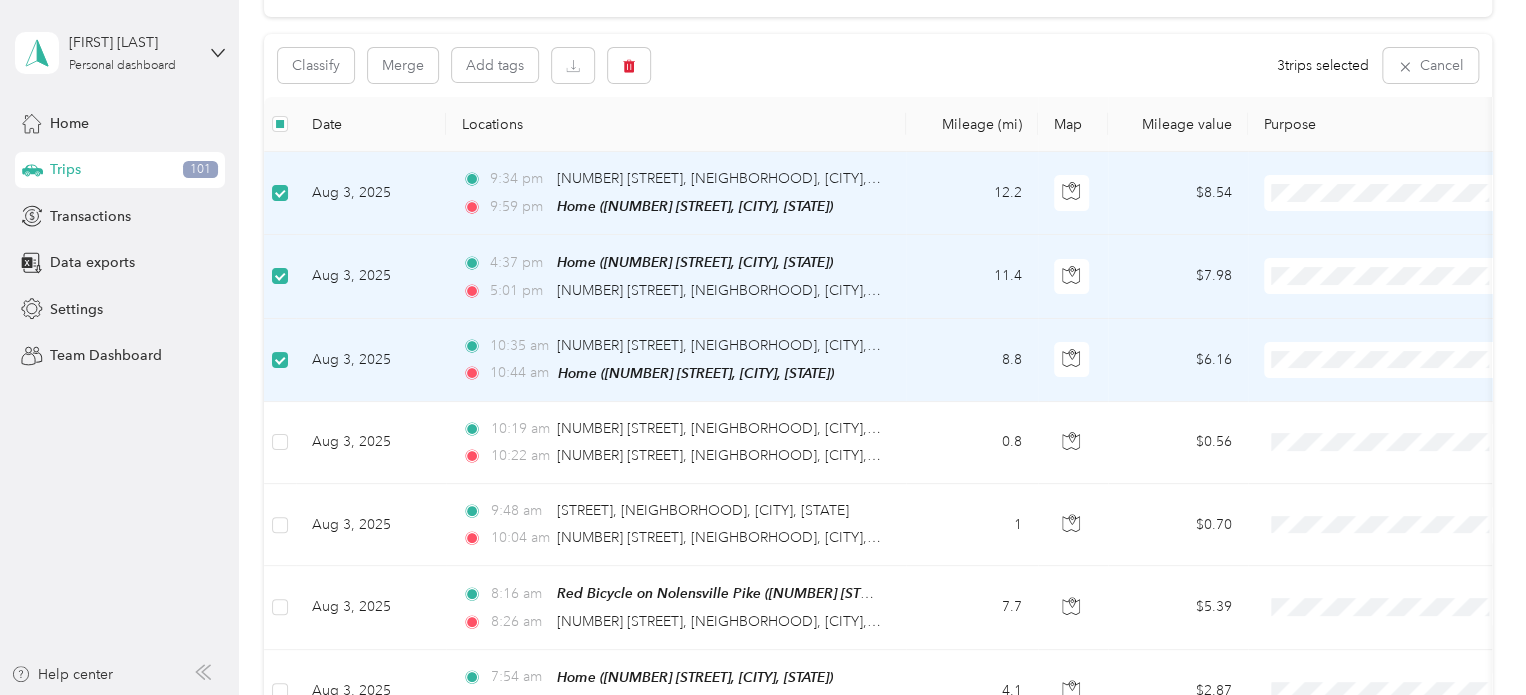 scroll, scrollTop: 184, scrollLeft: 0, axis: vertical 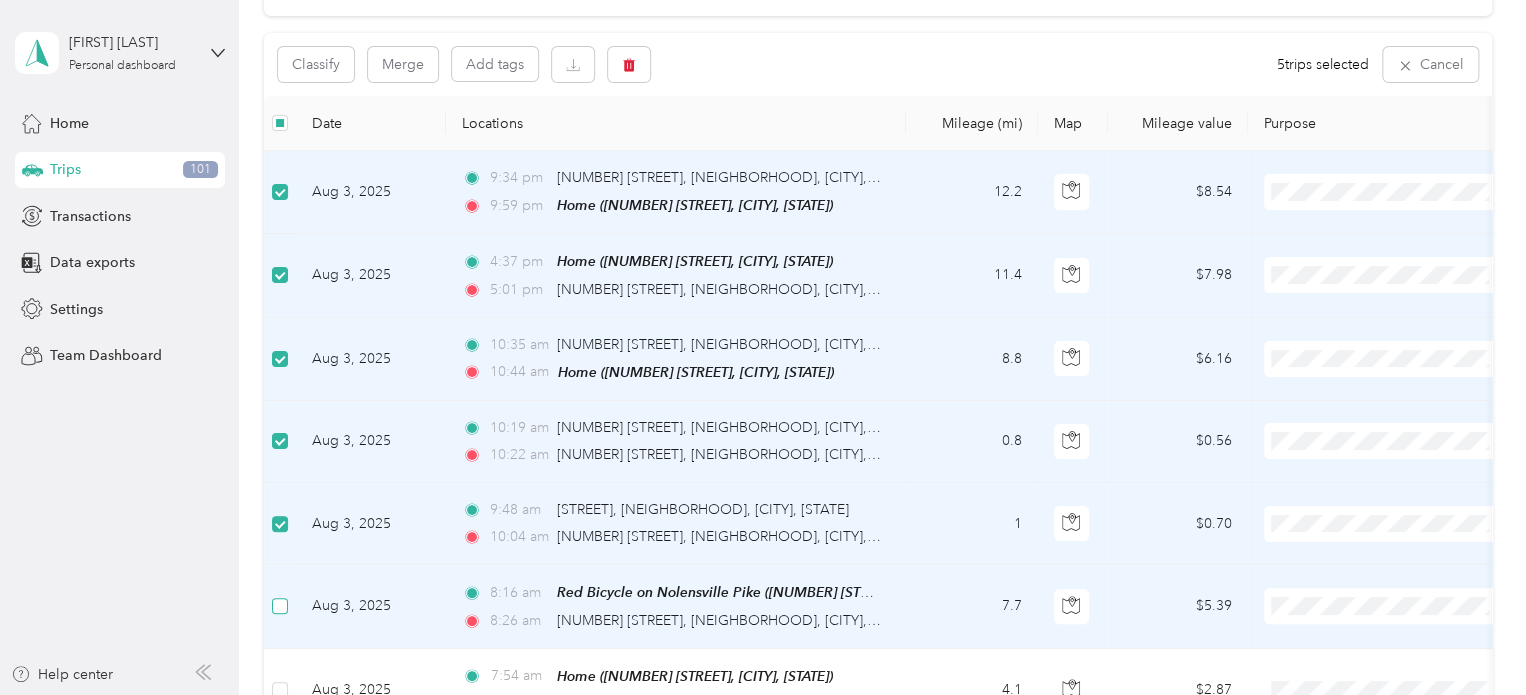 click at bounding box center [280, 606] 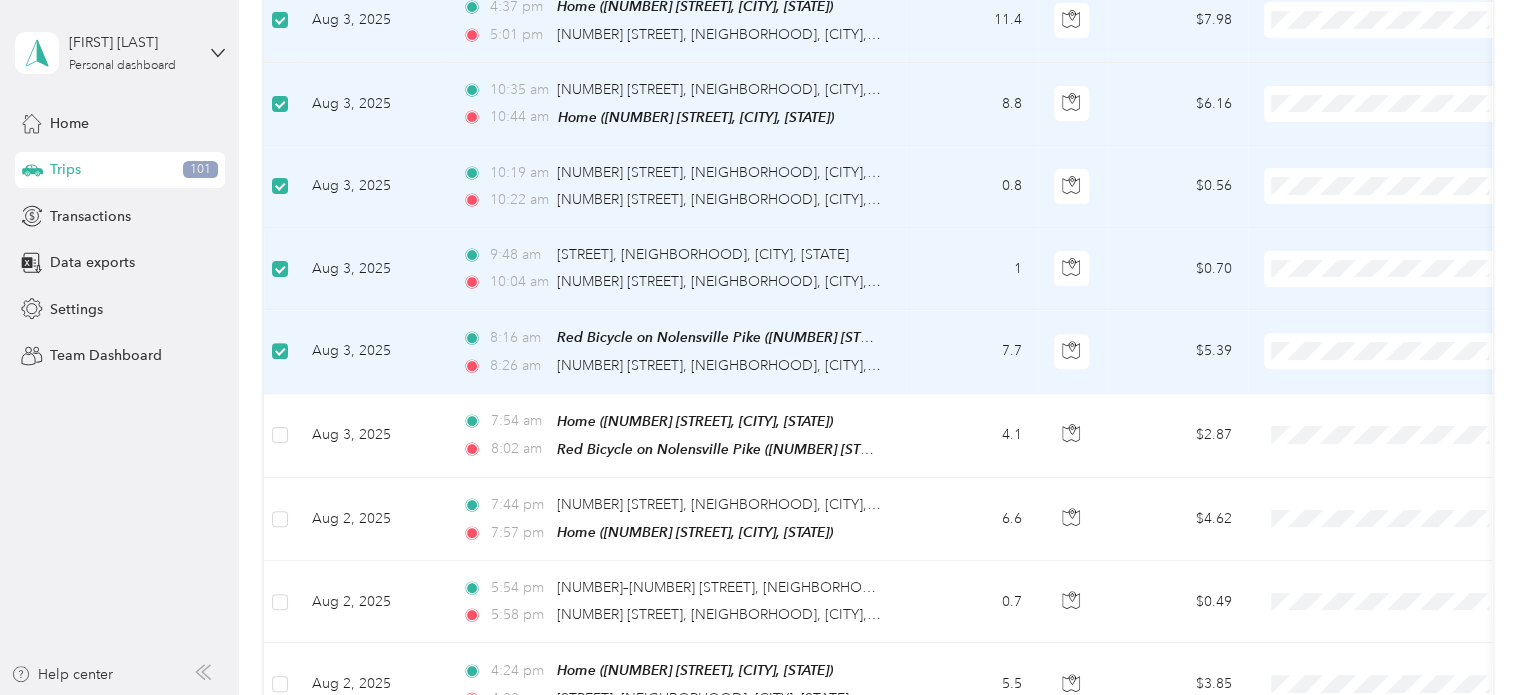scroll, scrollTop: 440, scrollLeft: 0, axis: vertical 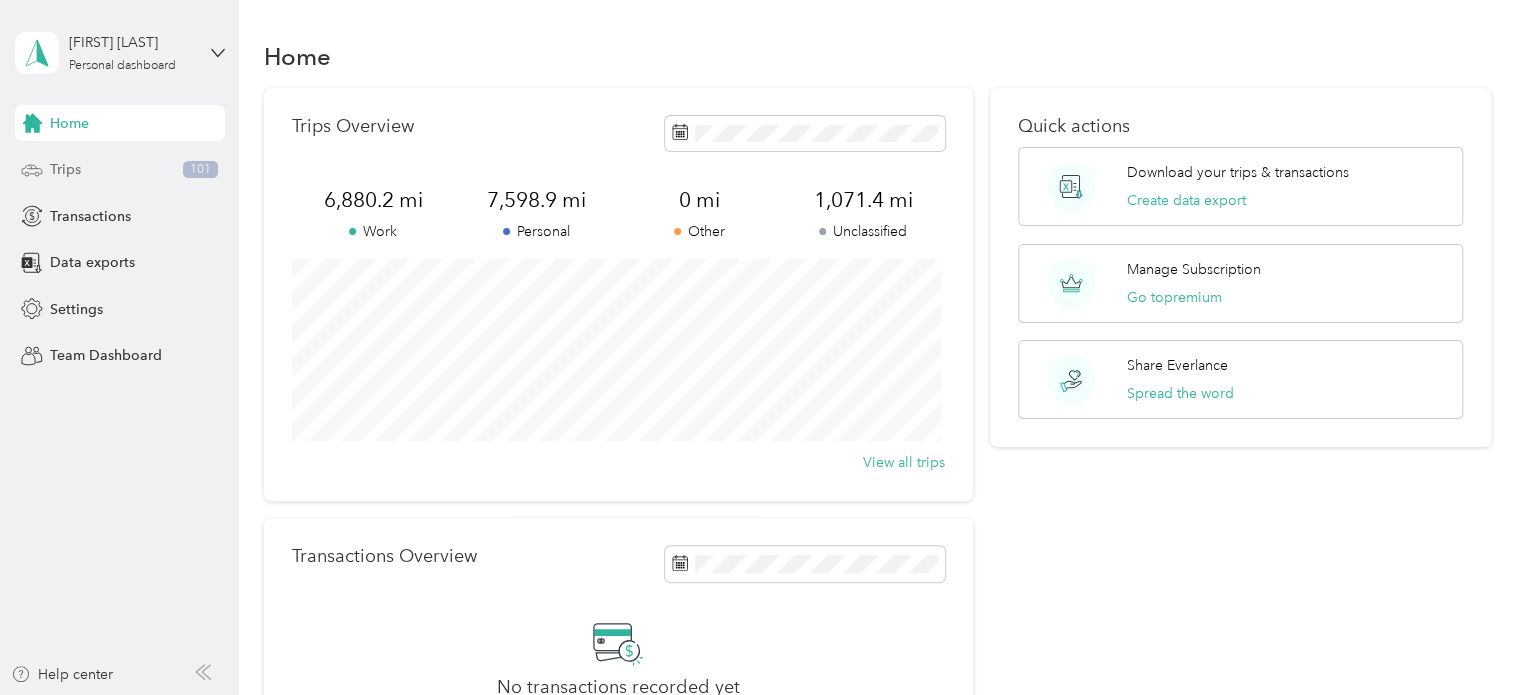 click on "Trips" at bounding box center [65, 169] 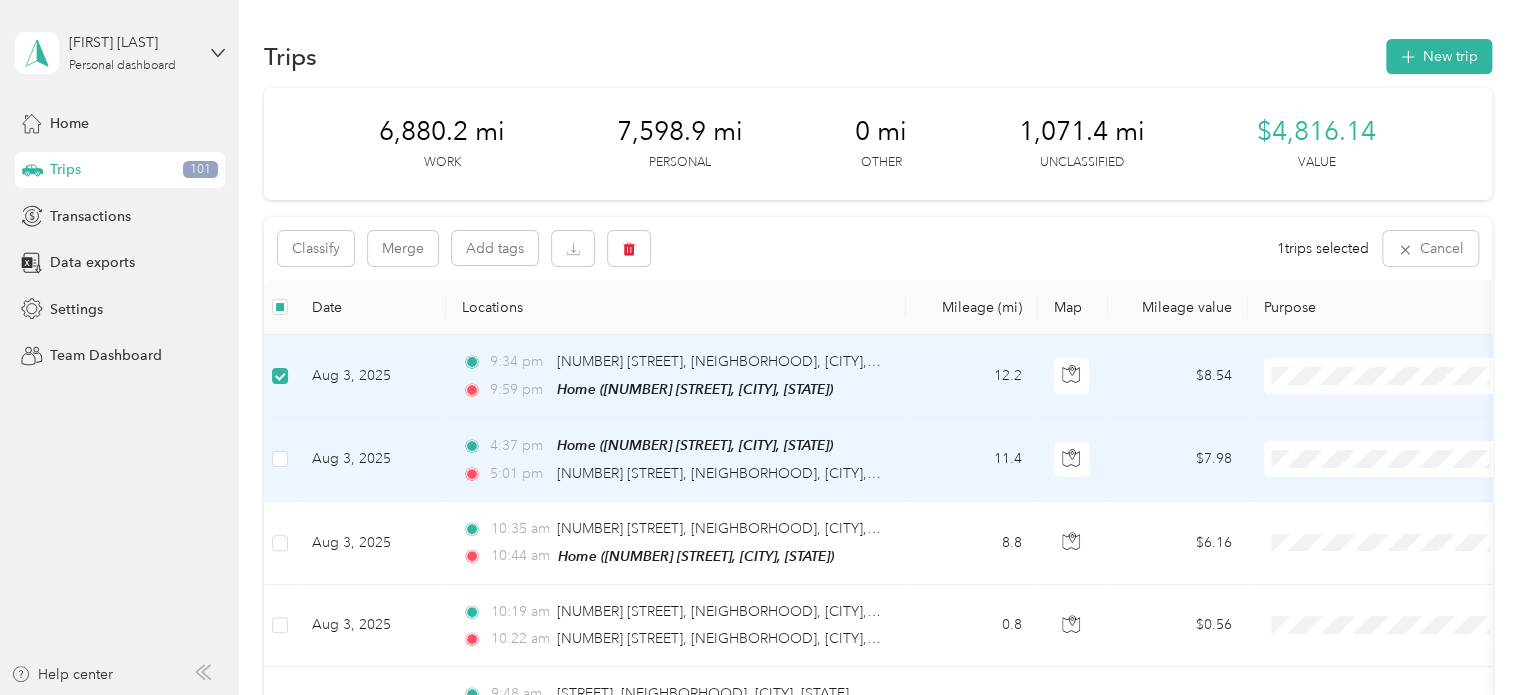 click at bounding box center (280, 459) 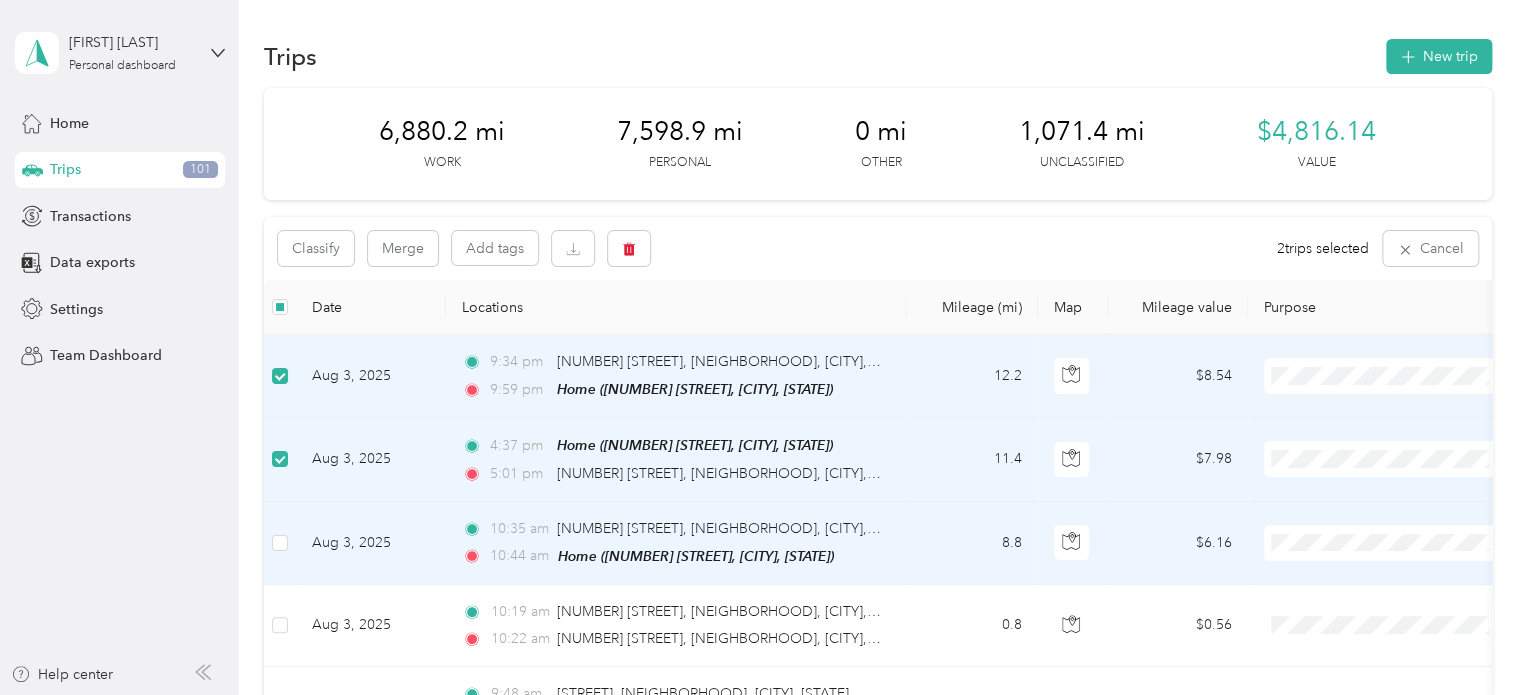 click at bounding box center (280, 543) 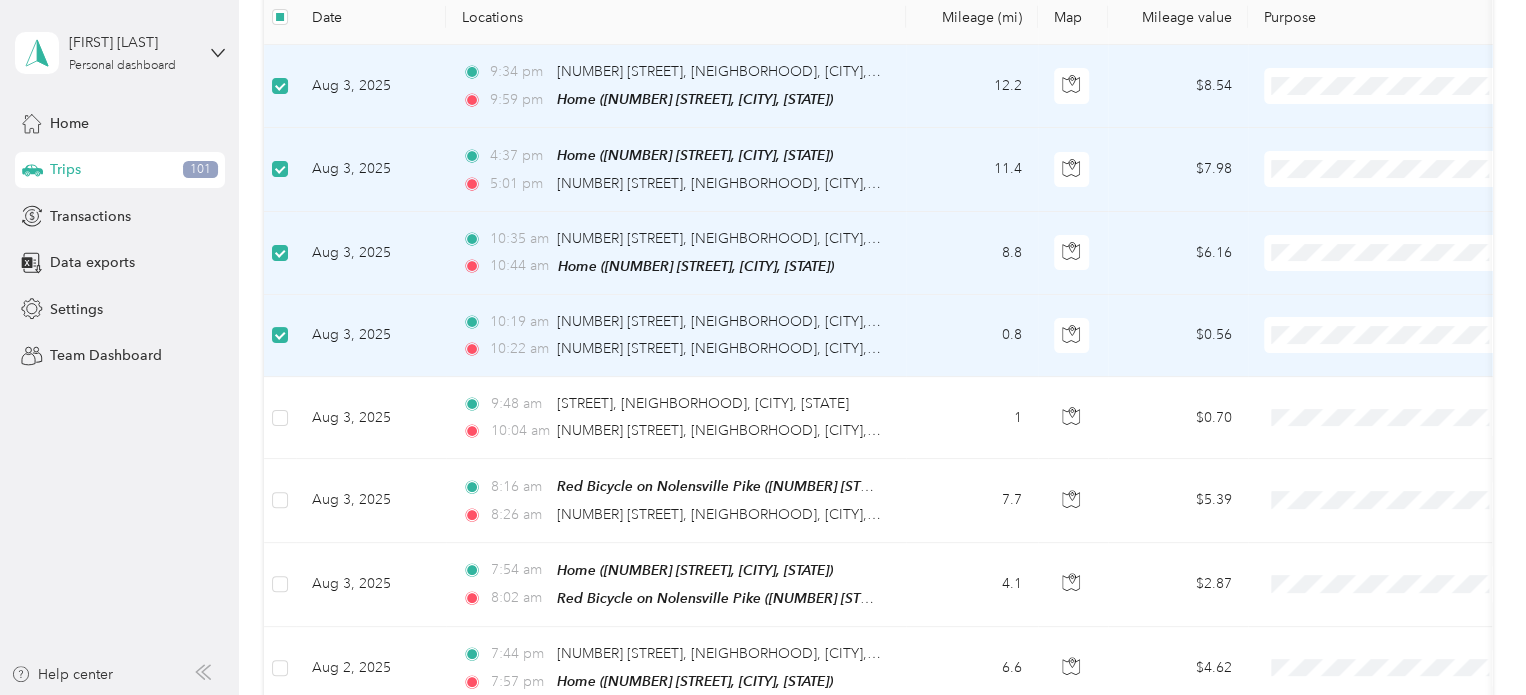scroll, scrollTop: 308, scrollLeft: 0, axis: vertical 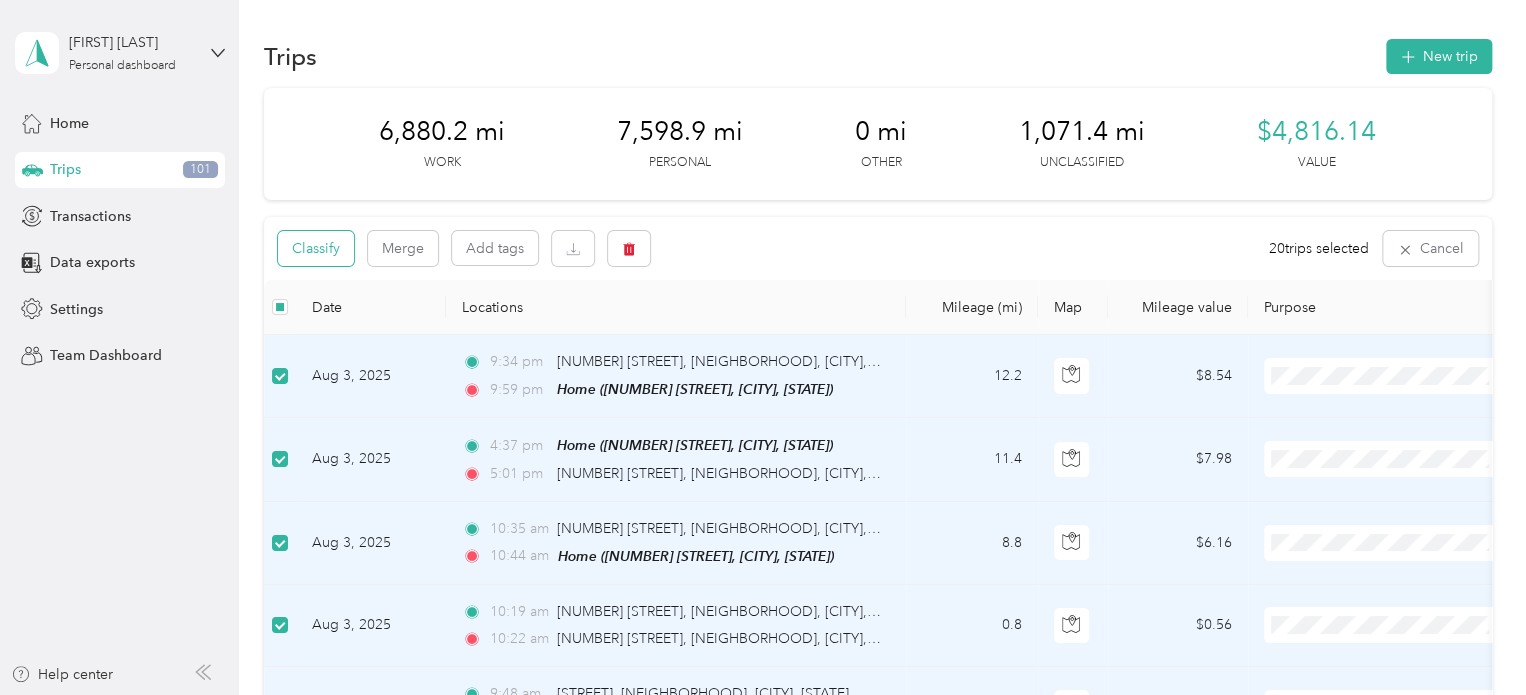 click on "Classify" at bounding box center [316, 248] 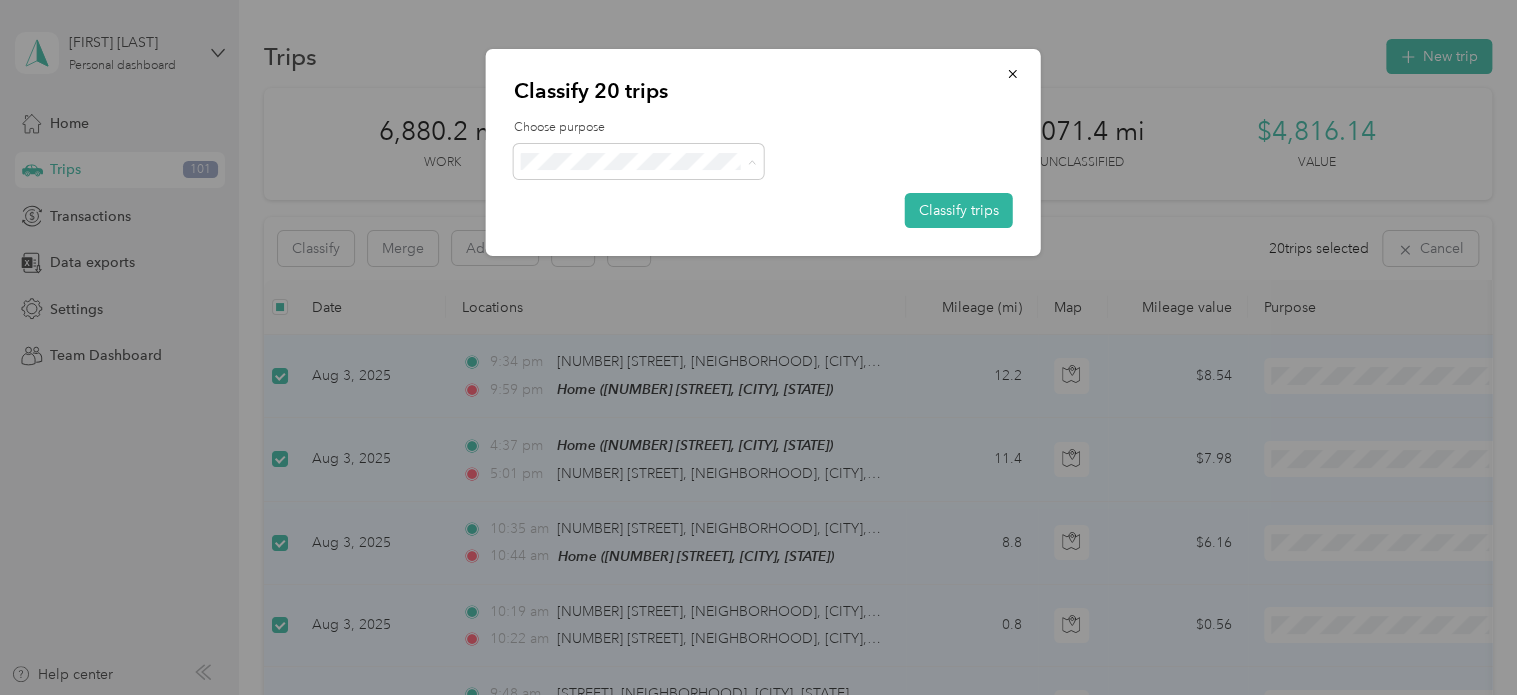 click on "Personal" at bounding box center (656, 233) 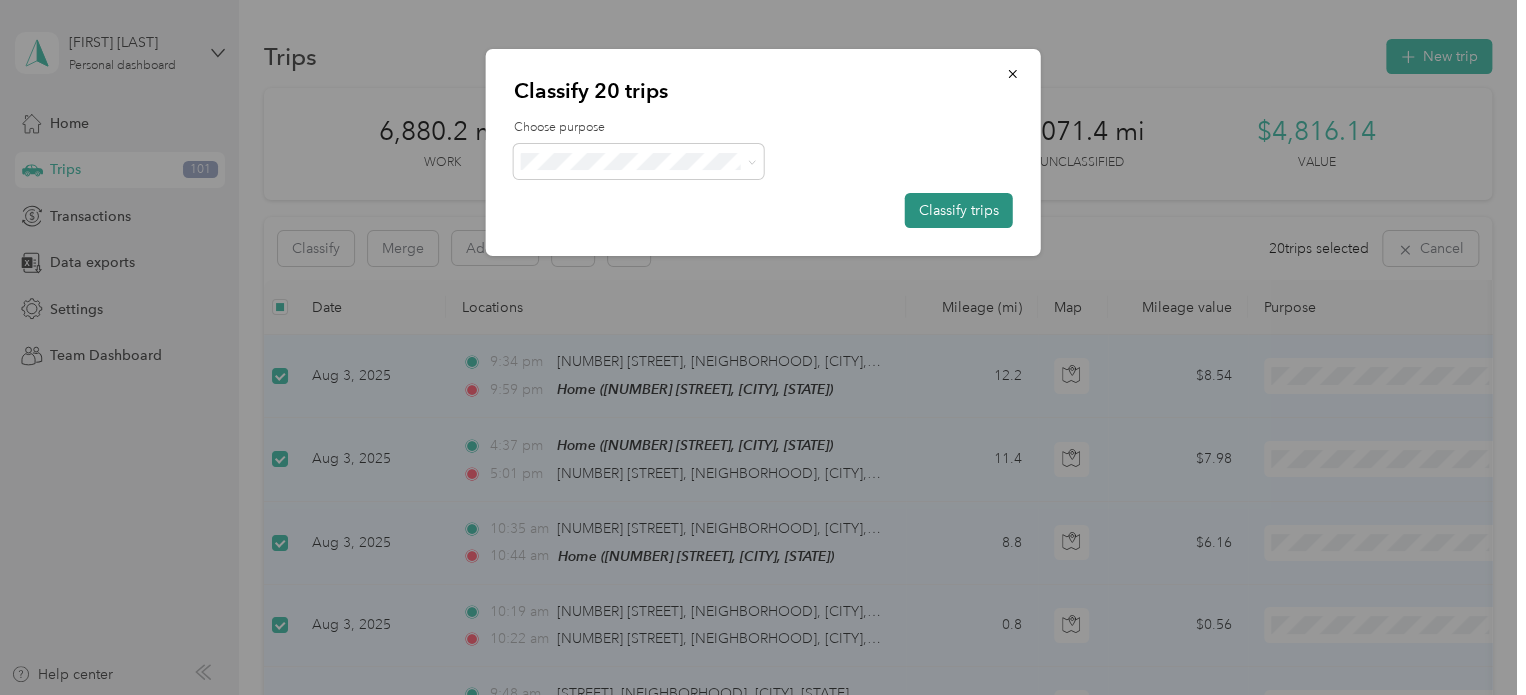 click on "Classify trips" at bounding box center (959, 210) 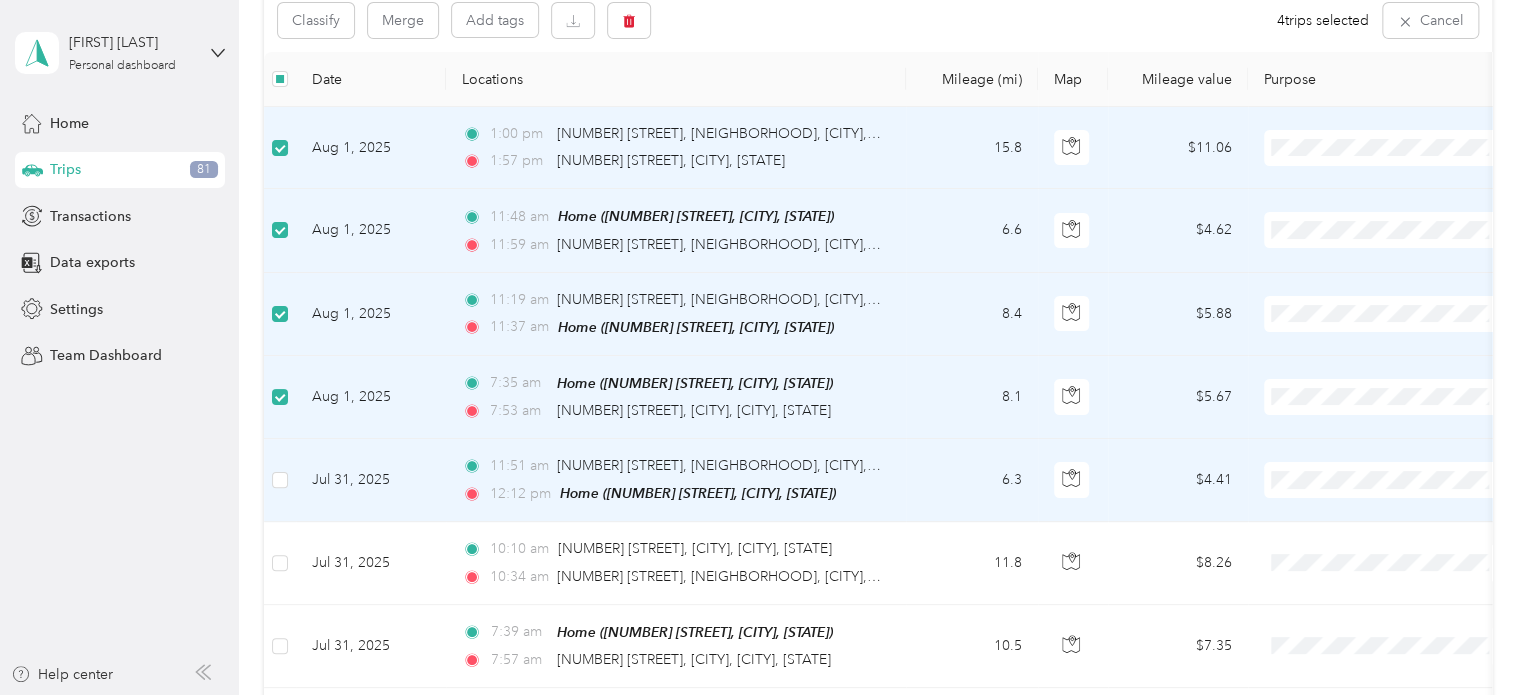 scroll, scrollTop: 332, scrollLeft: 0, axis: vertical 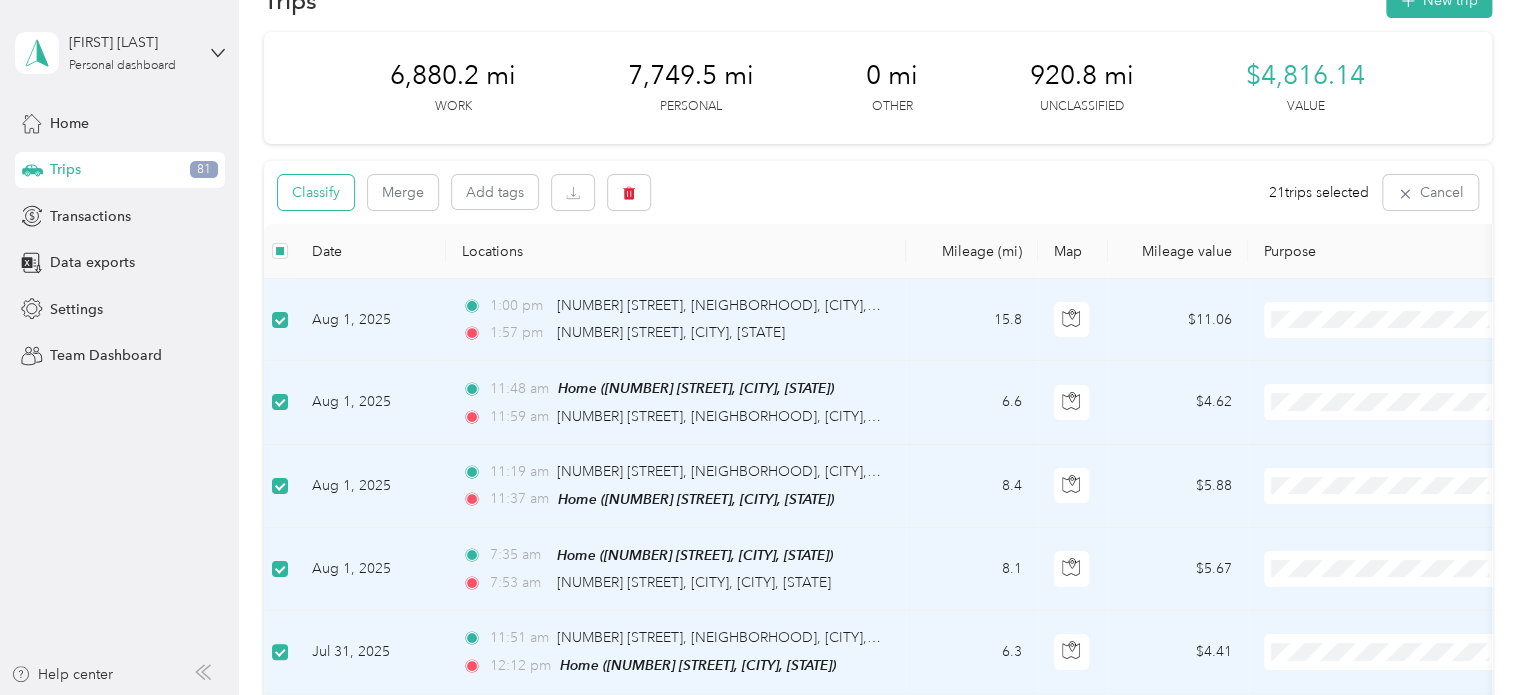 click on "Classify" at bounding box center [316, 192] 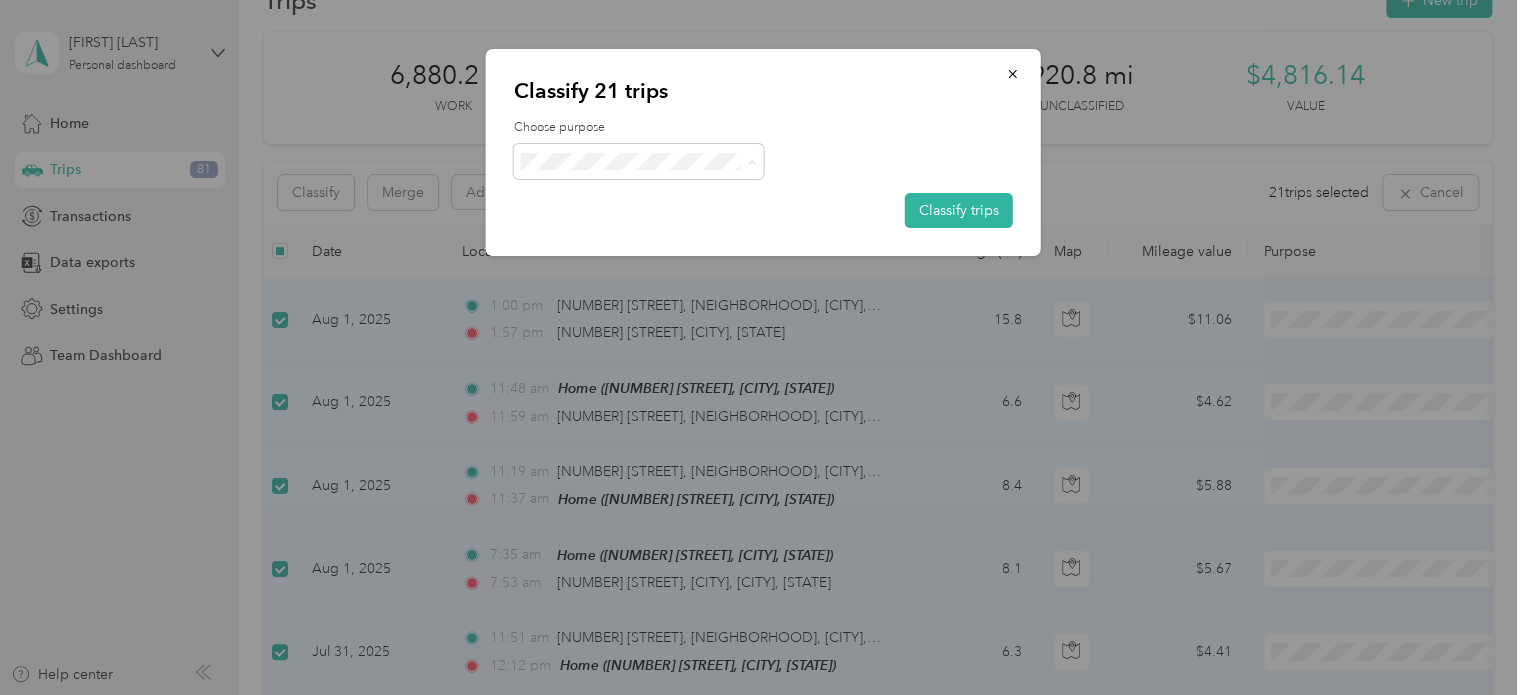 click on "Real Estate" at bounding box center (656, 303) 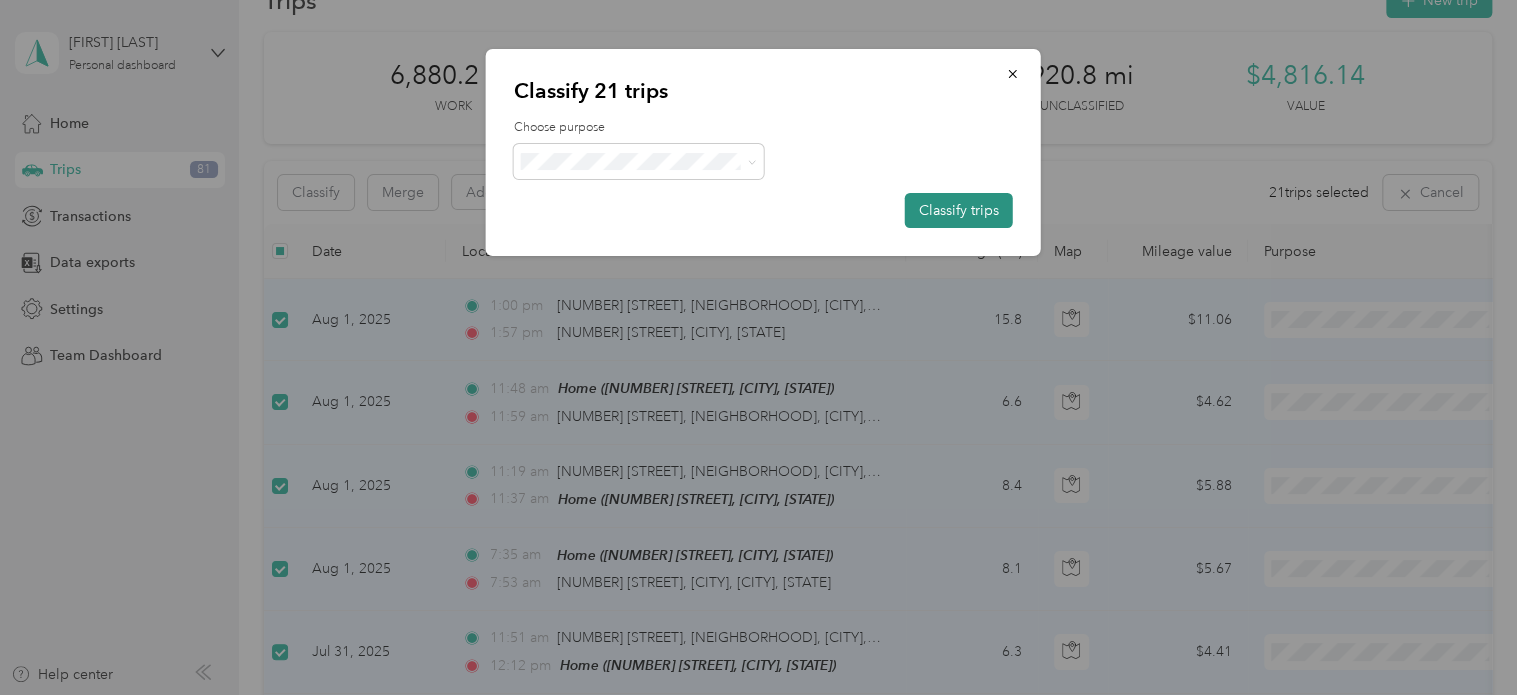 click on "Classify trips" at bounding box center (959, 210) 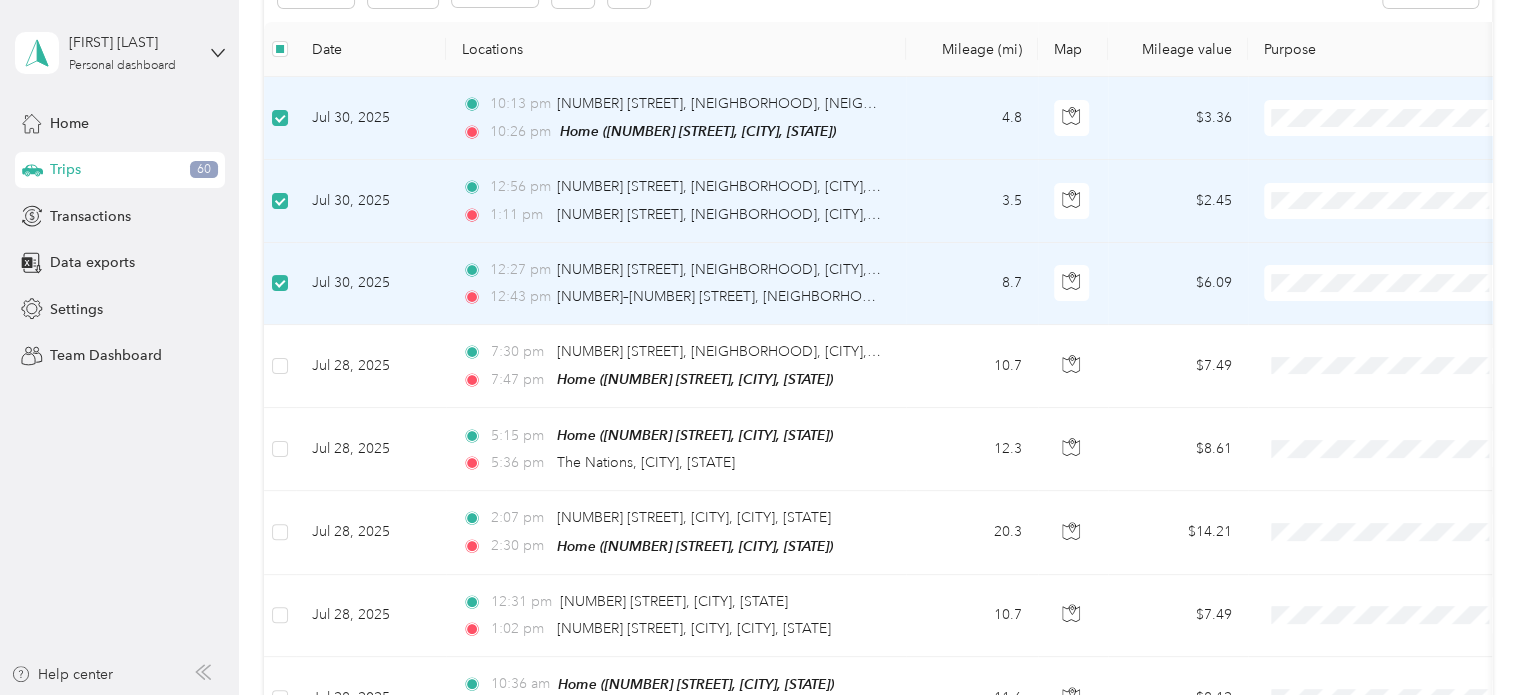 scroll, scrollTop: 290, scrollLeft: 0, axis: vertical 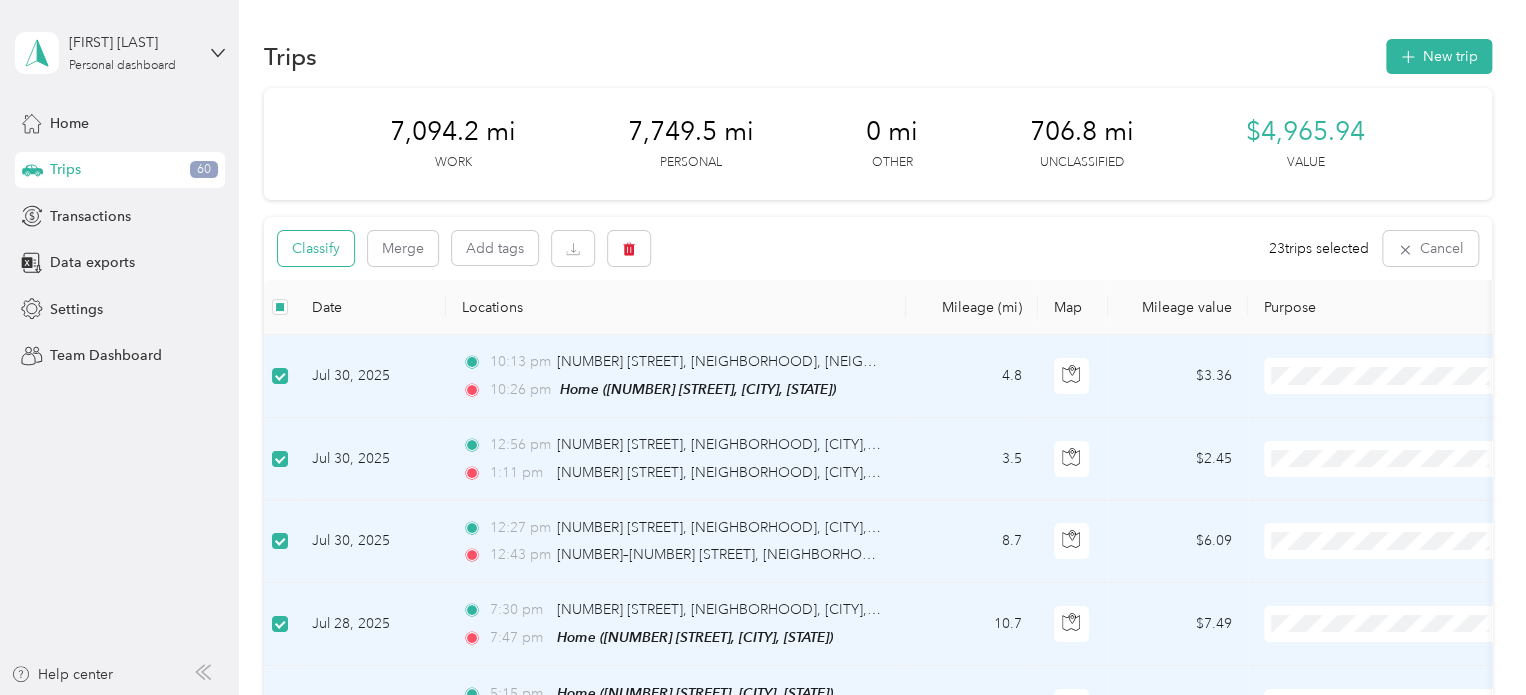 click on "Classify" at bounding box center [316, 248] 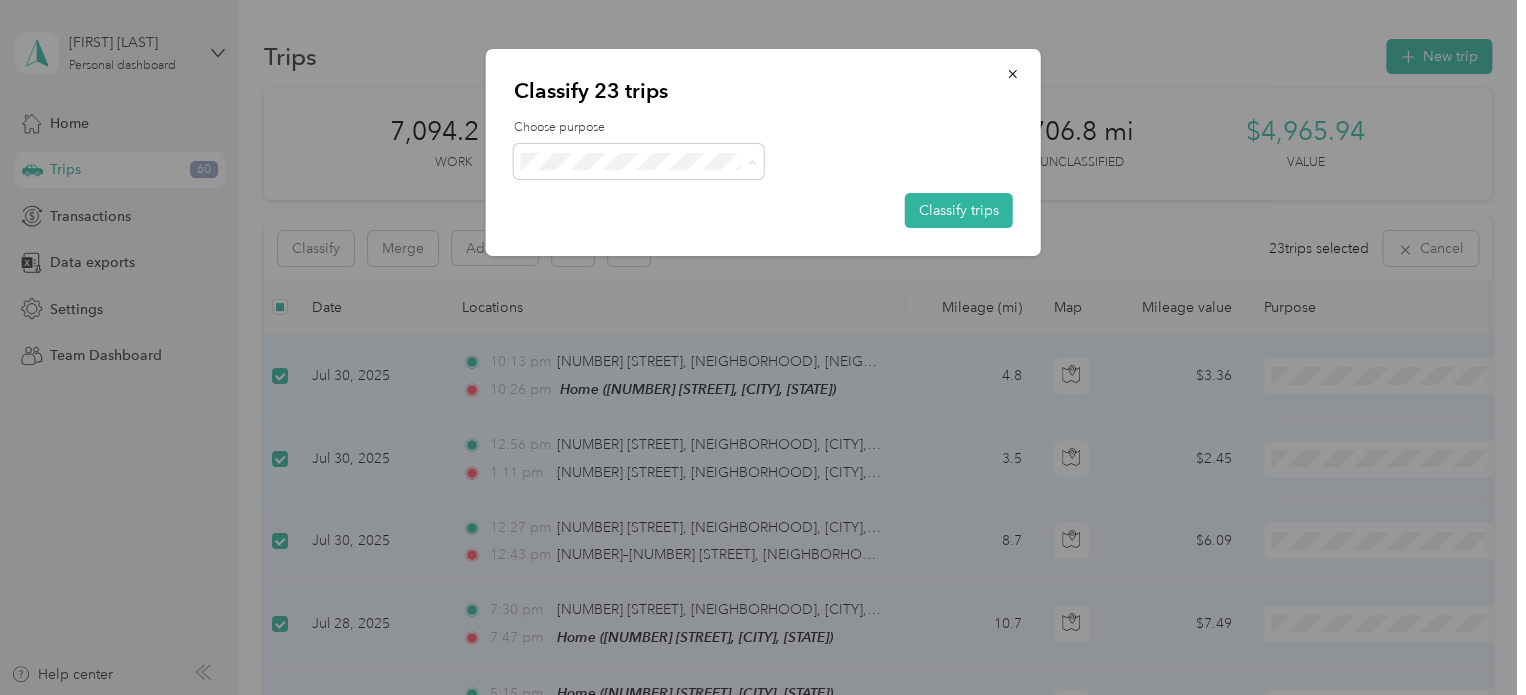 click on "Personal" at bounding box center (656, 233) 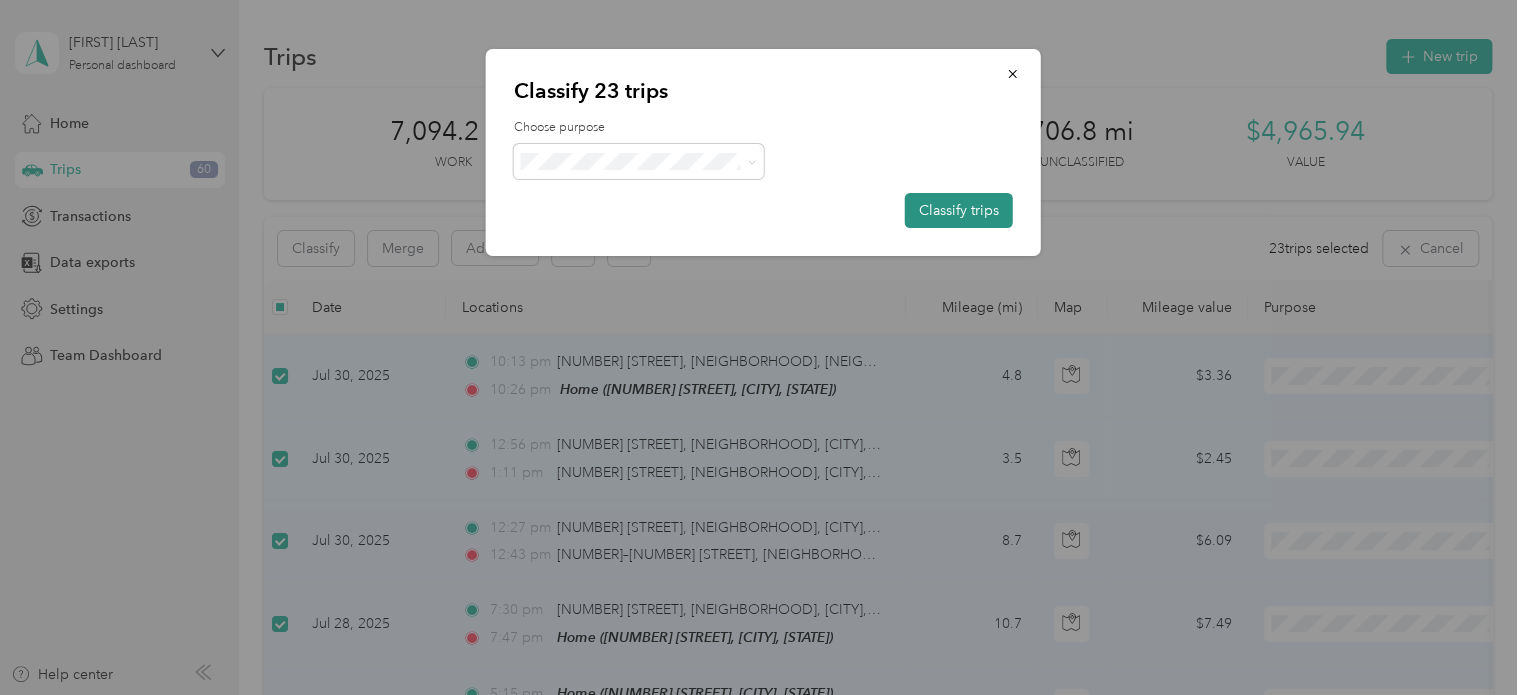 click on "Classify trips" at bounding box center [959, 210] 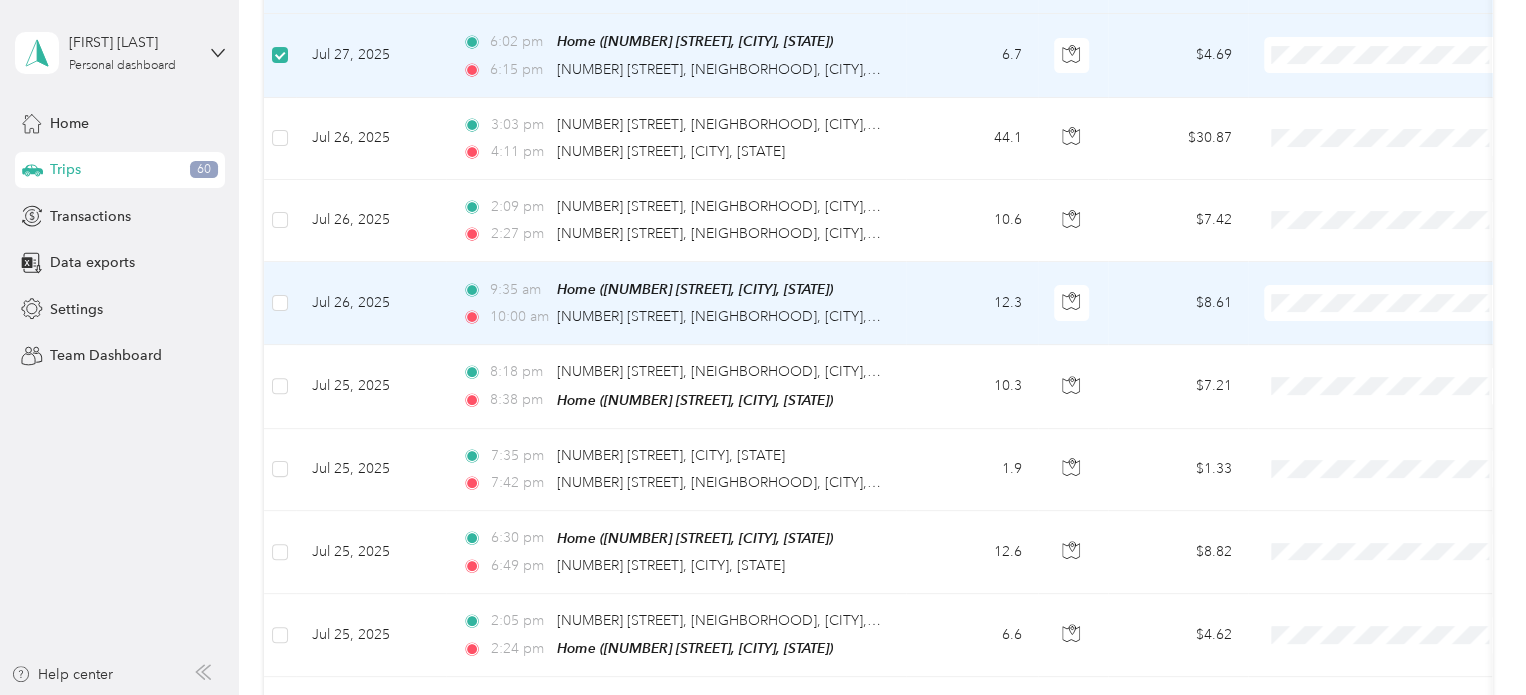 scroll, scrollTop: 404, scrollLeft: 0, axis: vertical 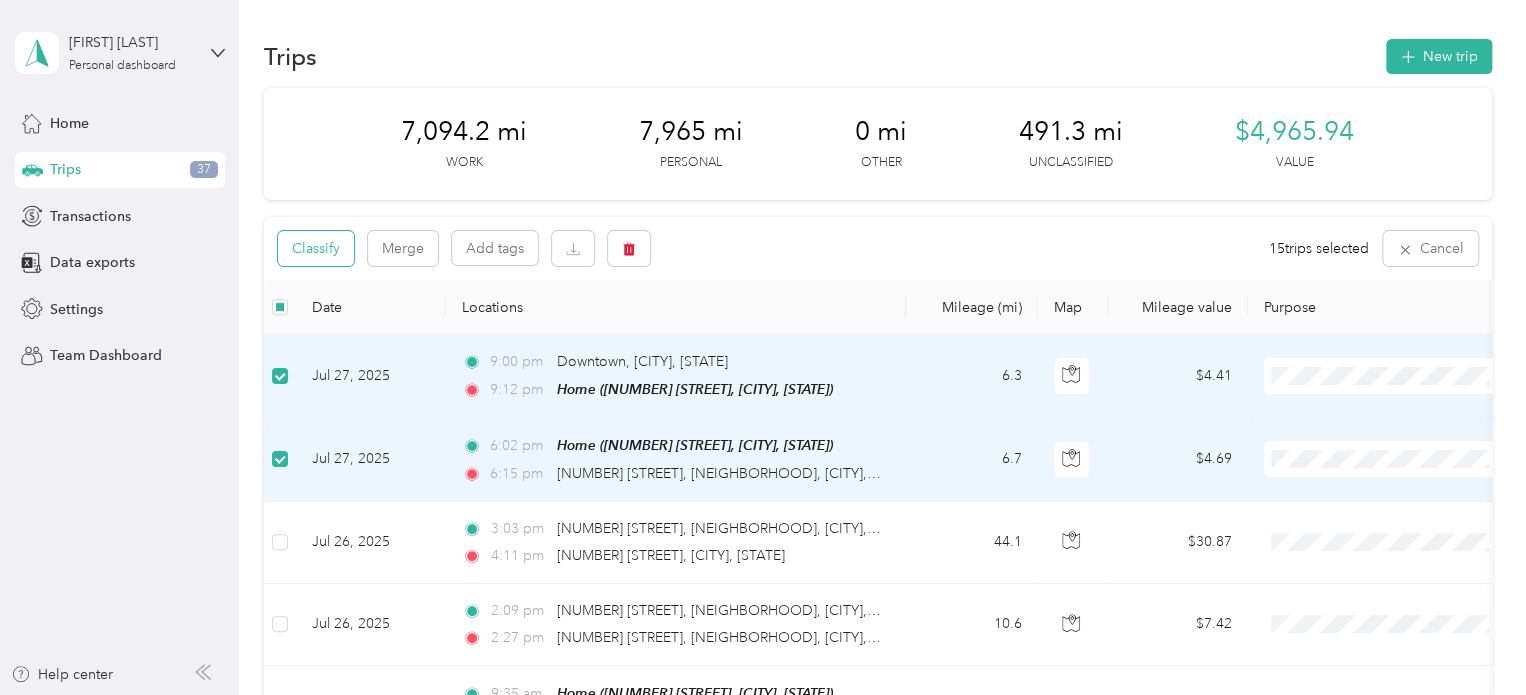 click on "Classify" at bounding box center [316, 248] 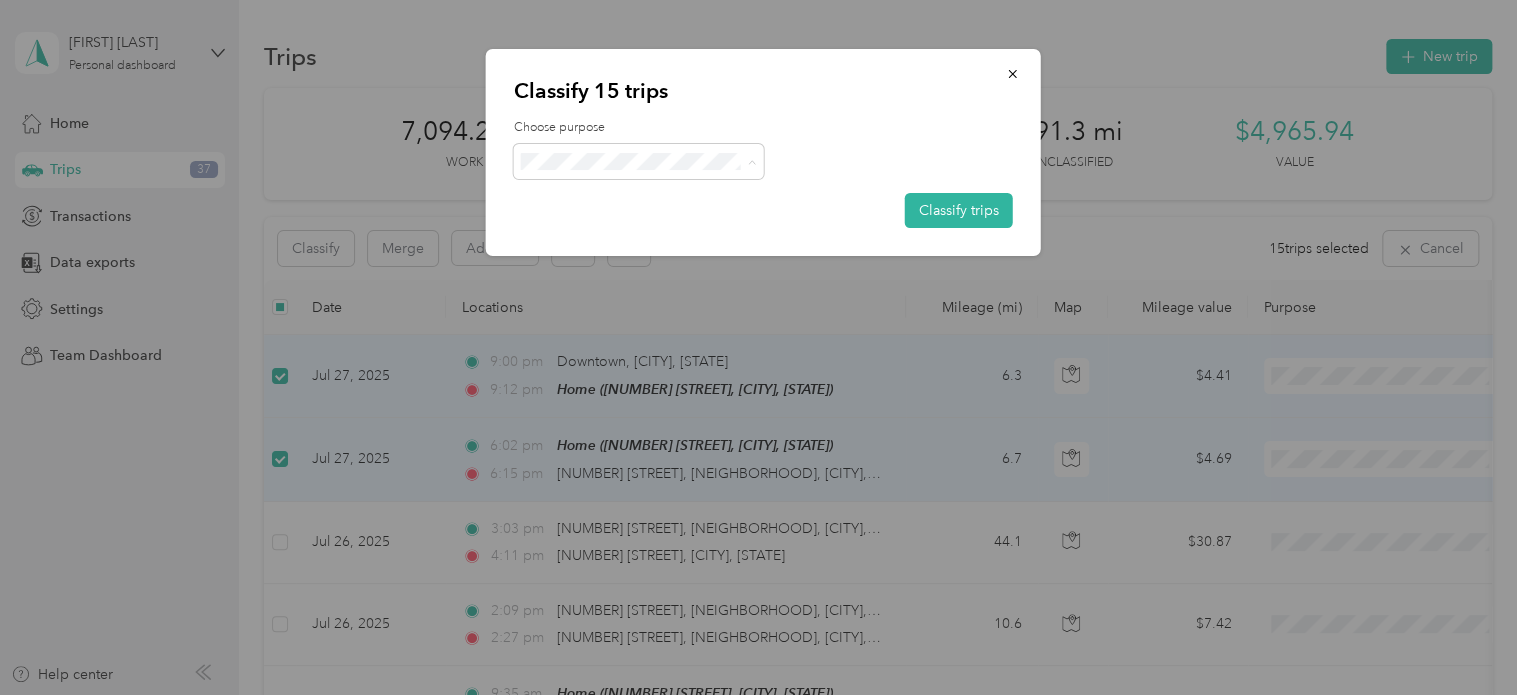 click on "Real Estate" at bounding box center [656, 303] 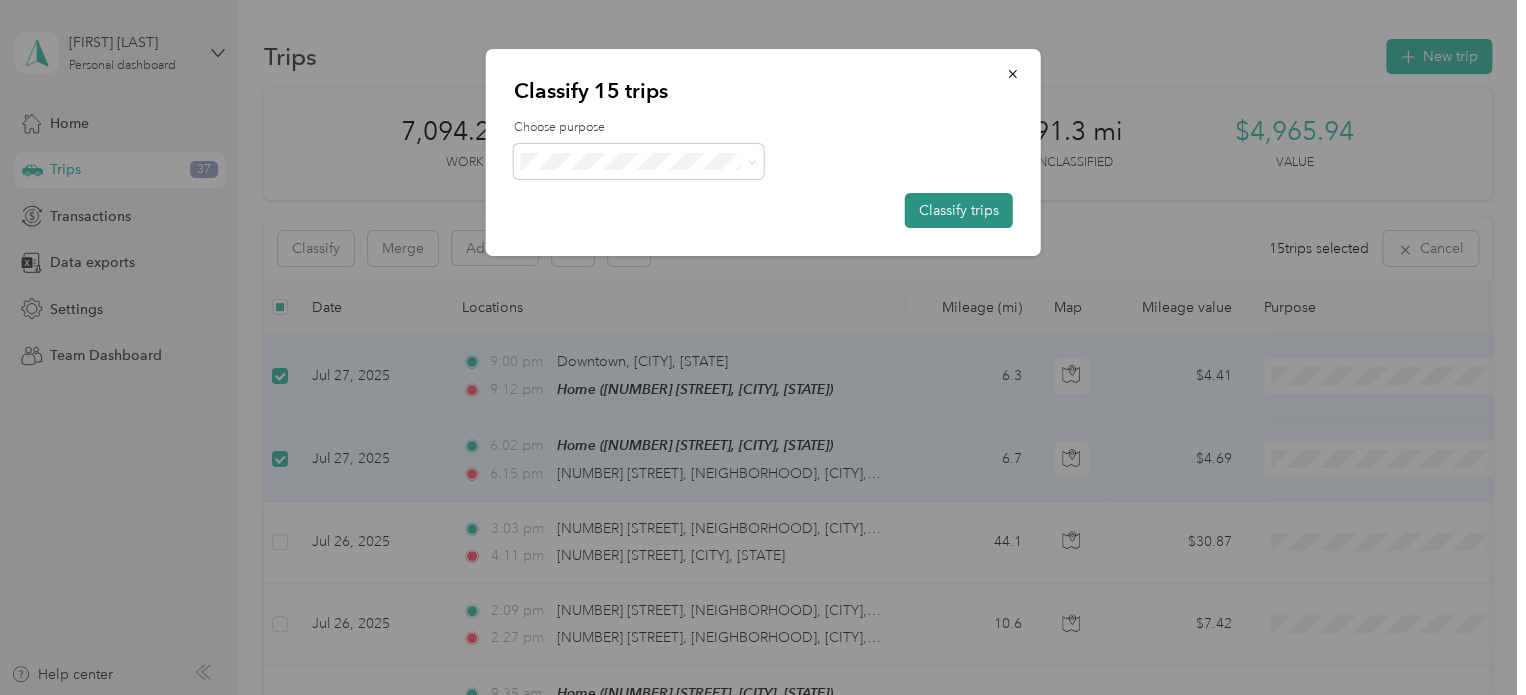 click on "Classify trips" at bounding box center [959, 210] 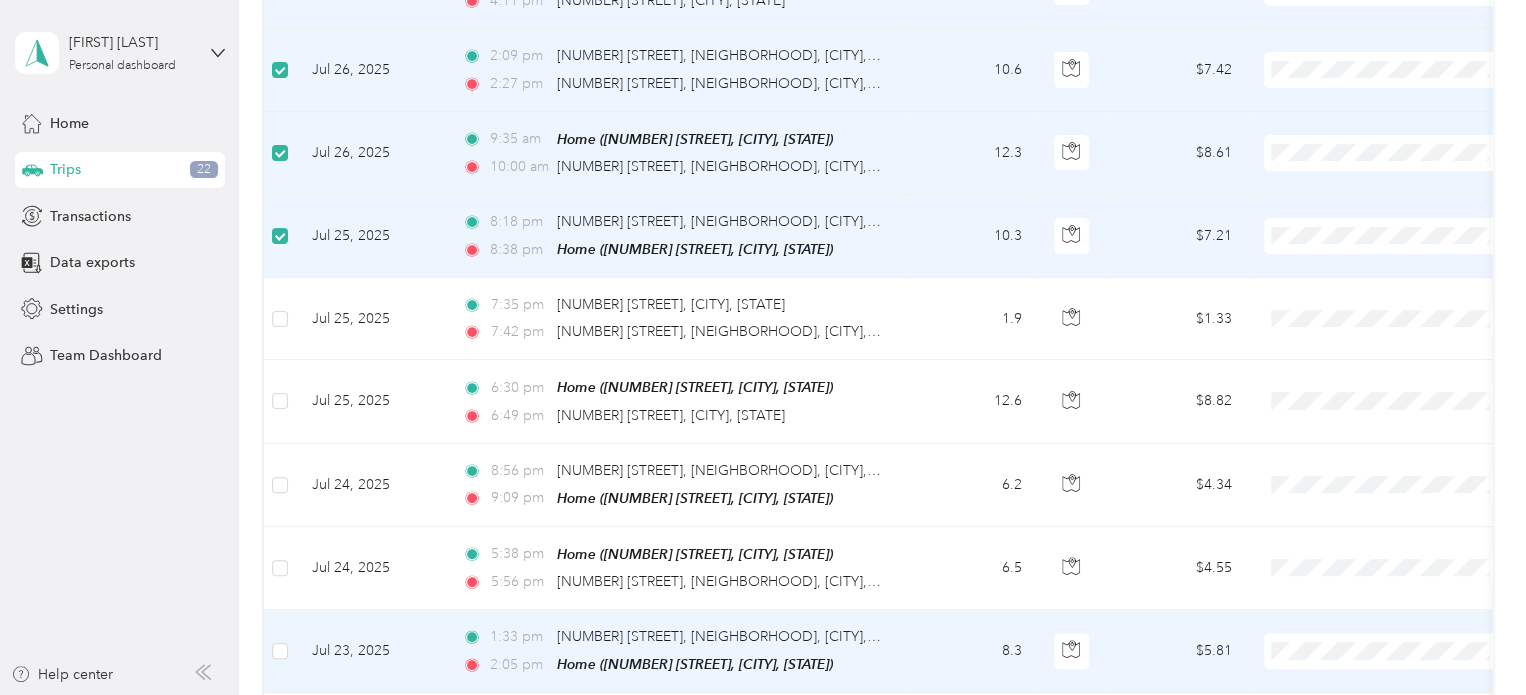 scroll, scrollTop: 388, scrollLeft: 0, axis: vertical 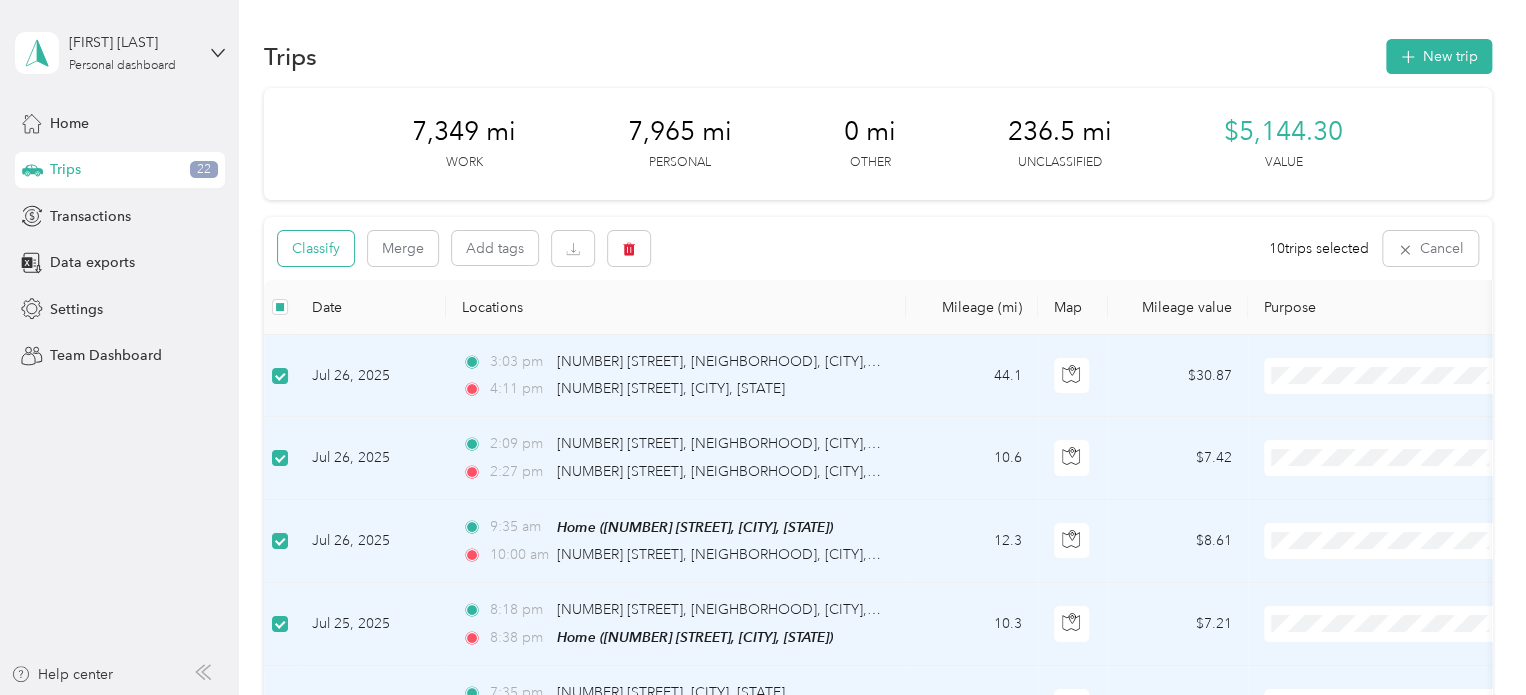 click on "Classify" at bounding box center (316, 248) 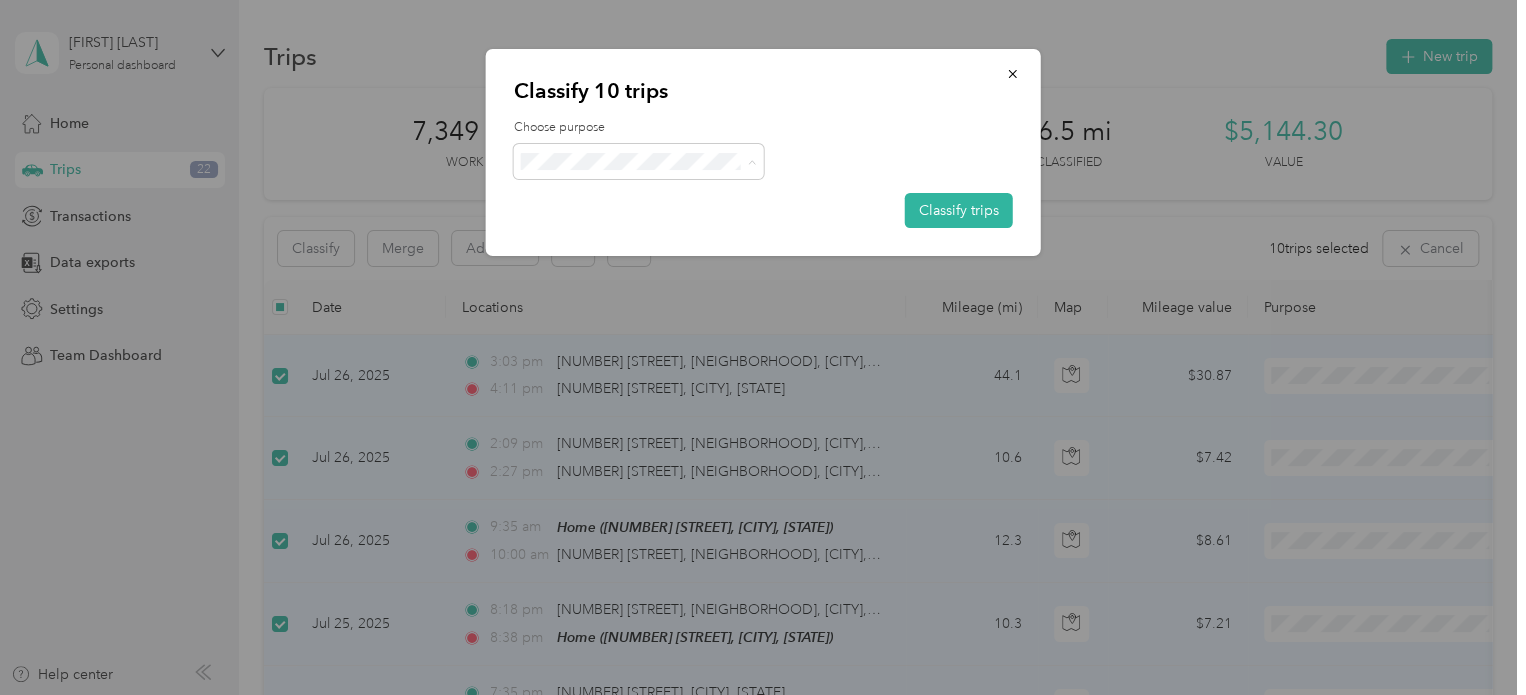 click on "Personal" at bounding box center (656, 233) 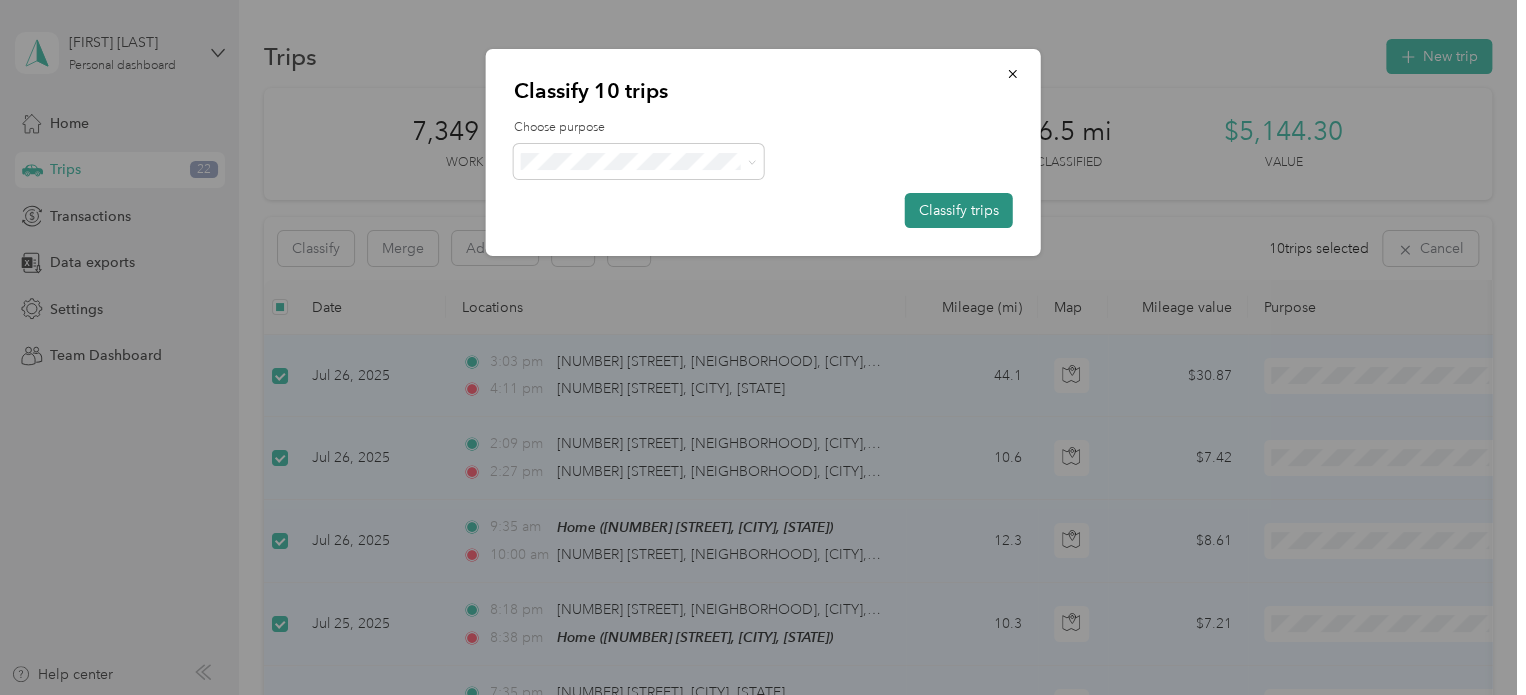 click on "Classify trips" at bounding box center (959, 210) 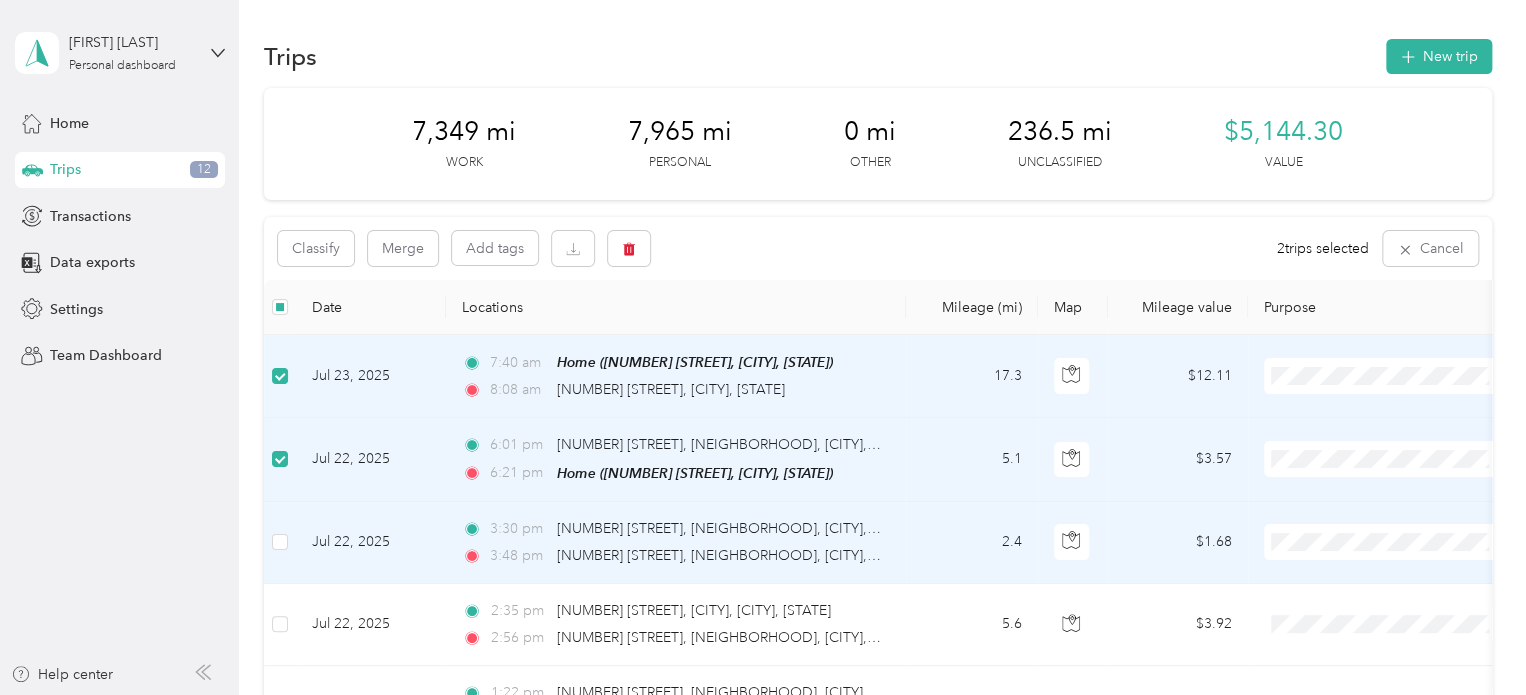 click at bounding box center (280, 542) 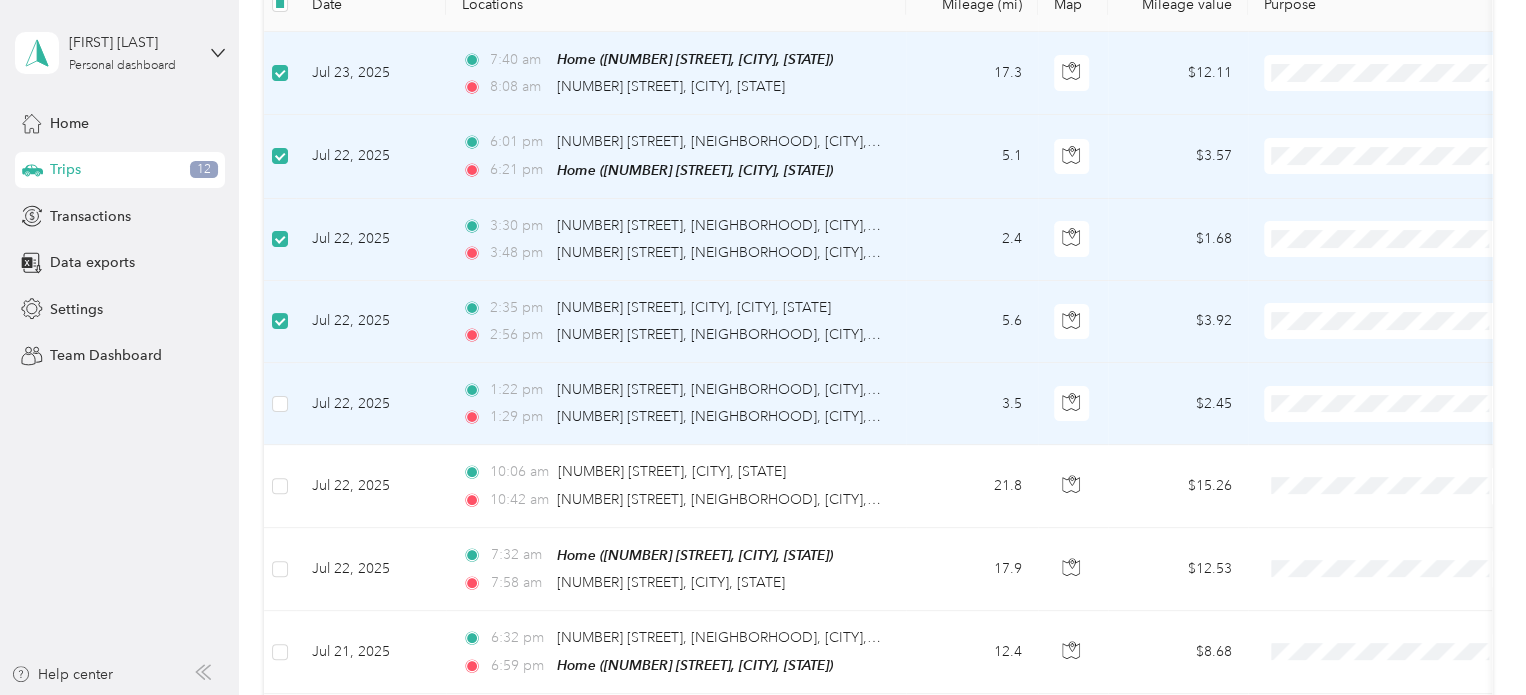 scroll, scrollTop: 304, scrollLeft: 0, axis: vertical 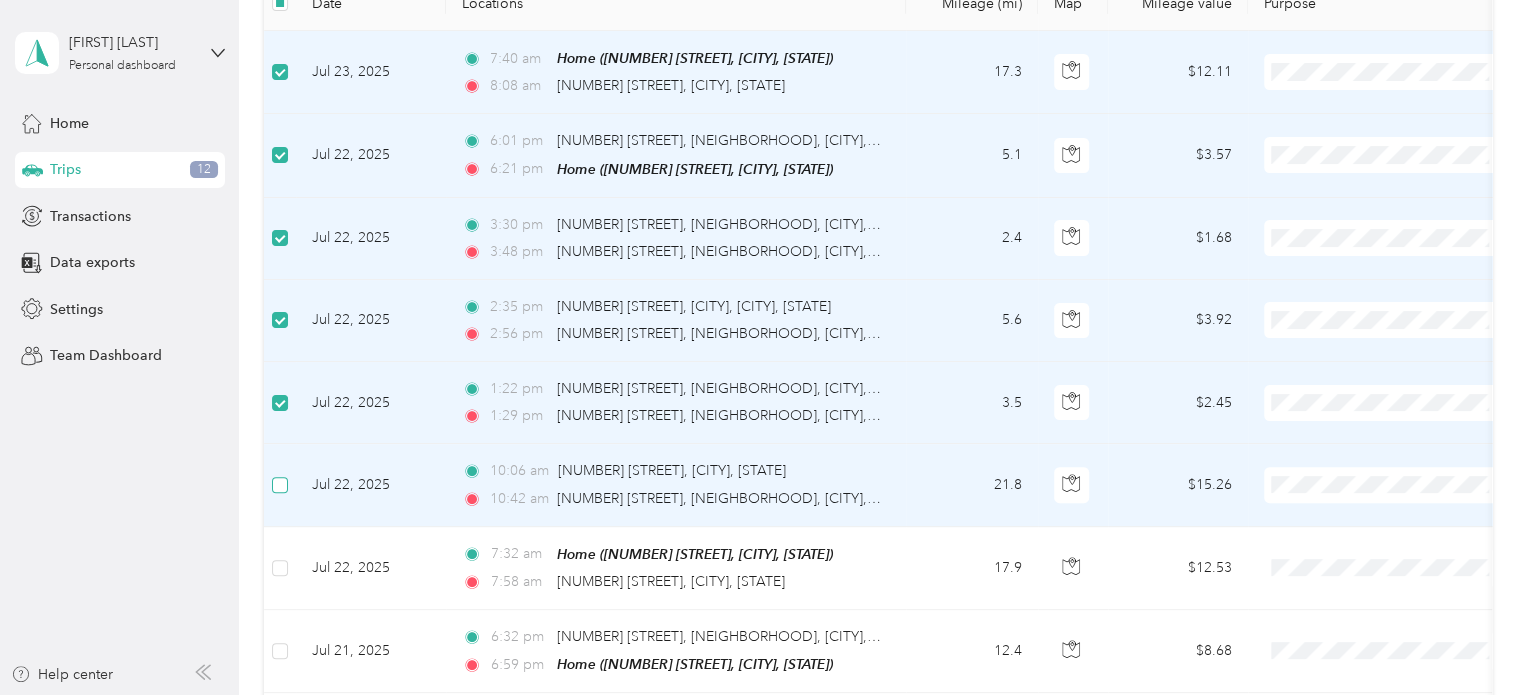 click at bounding box center [280, 485] 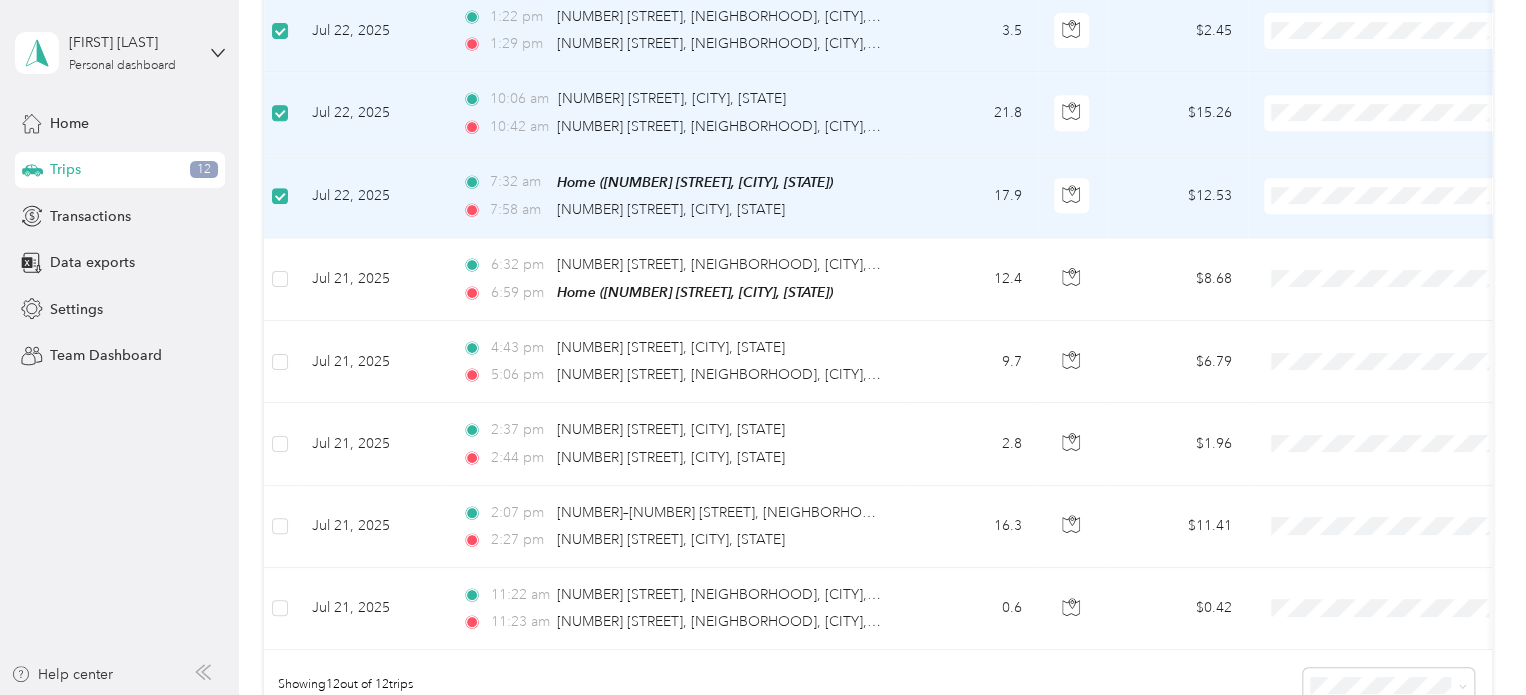 scroll, scrollTop: 692, scrollLeft: 0, axis: vertical 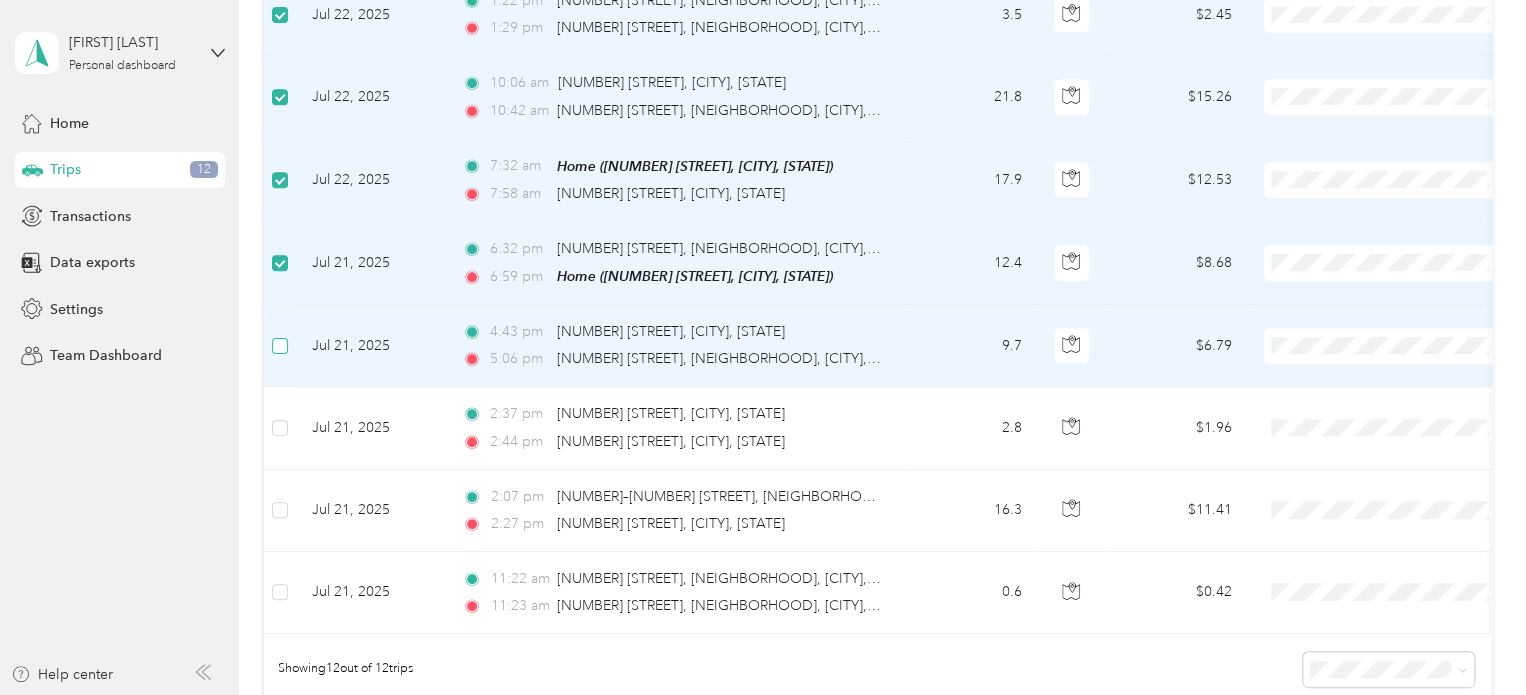 click at bounding box center (280, 346) 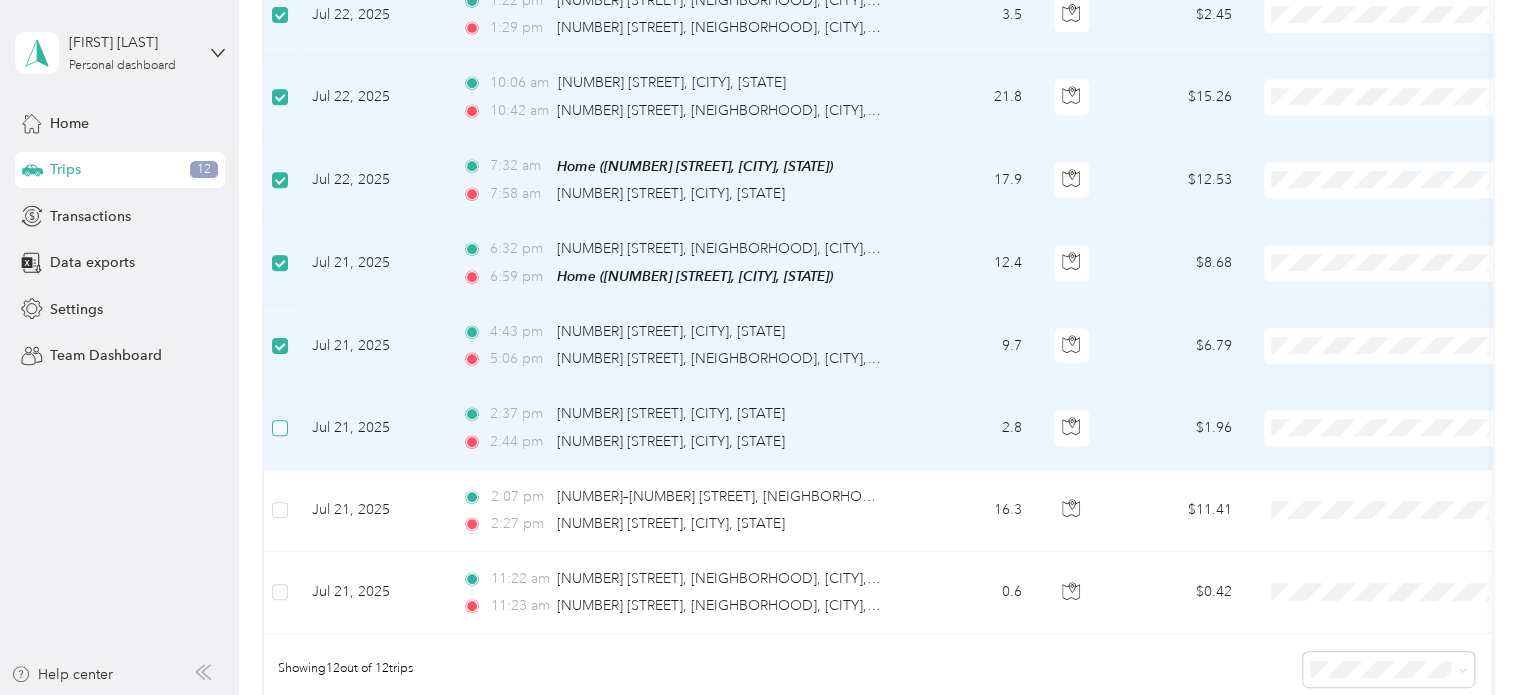 click at bounding box center (280, 428) 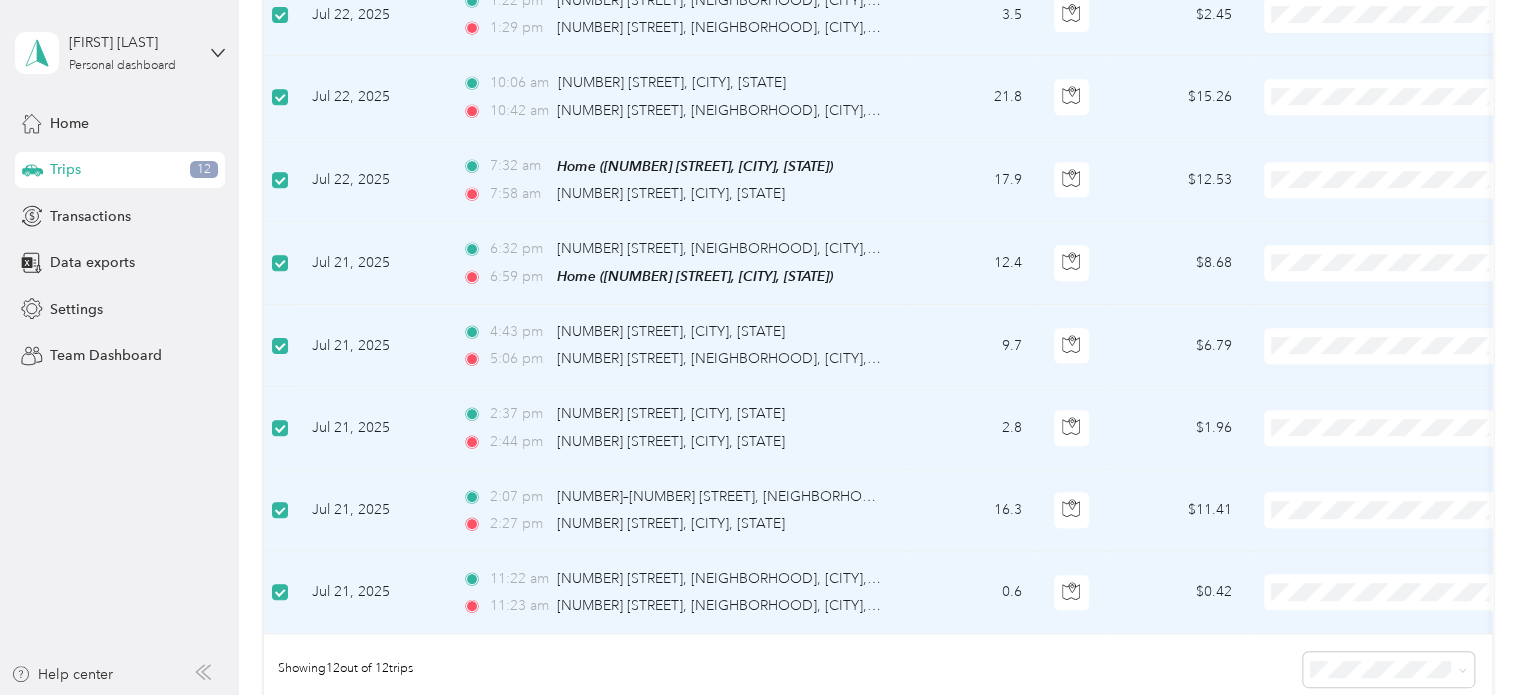 scroll, scrollTop: 0, scrollLeft: 0, axis: both 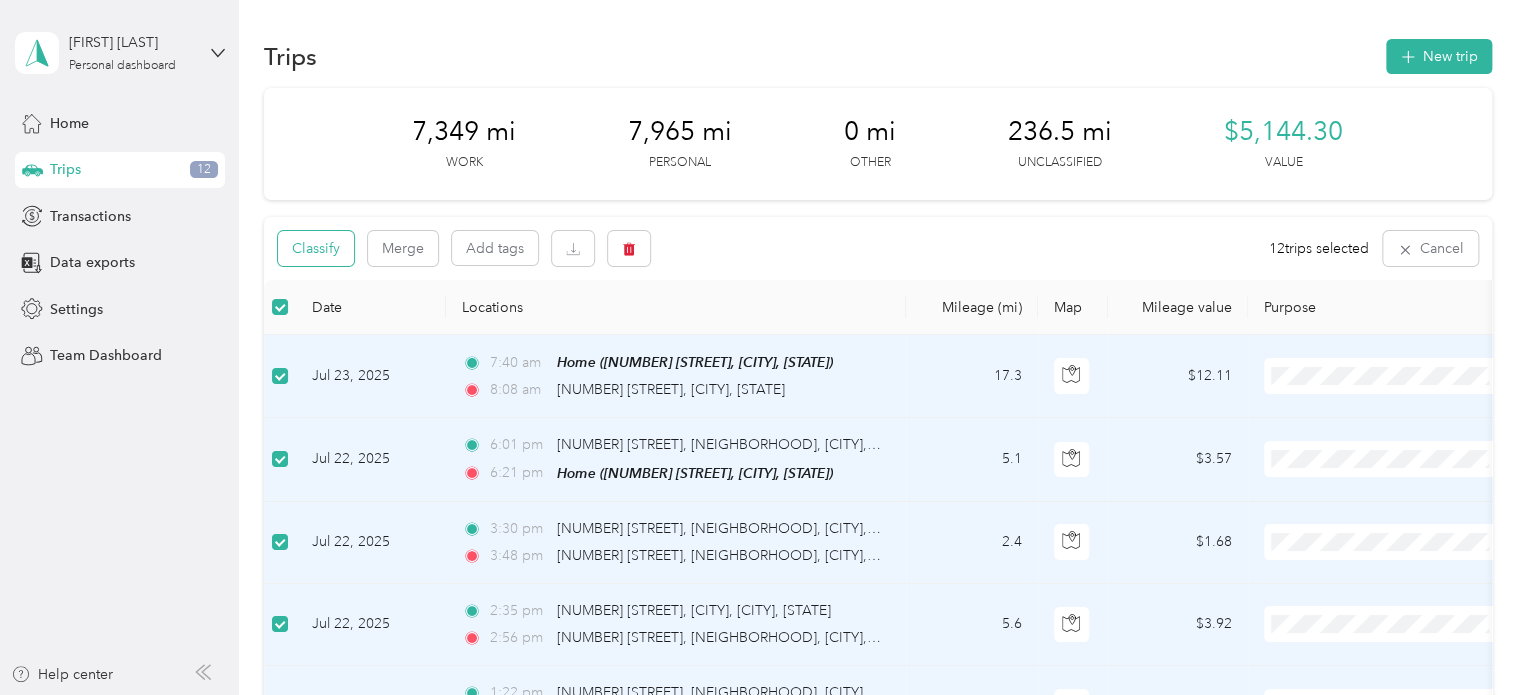 click on "Classify" at bounding box center (316, 248) 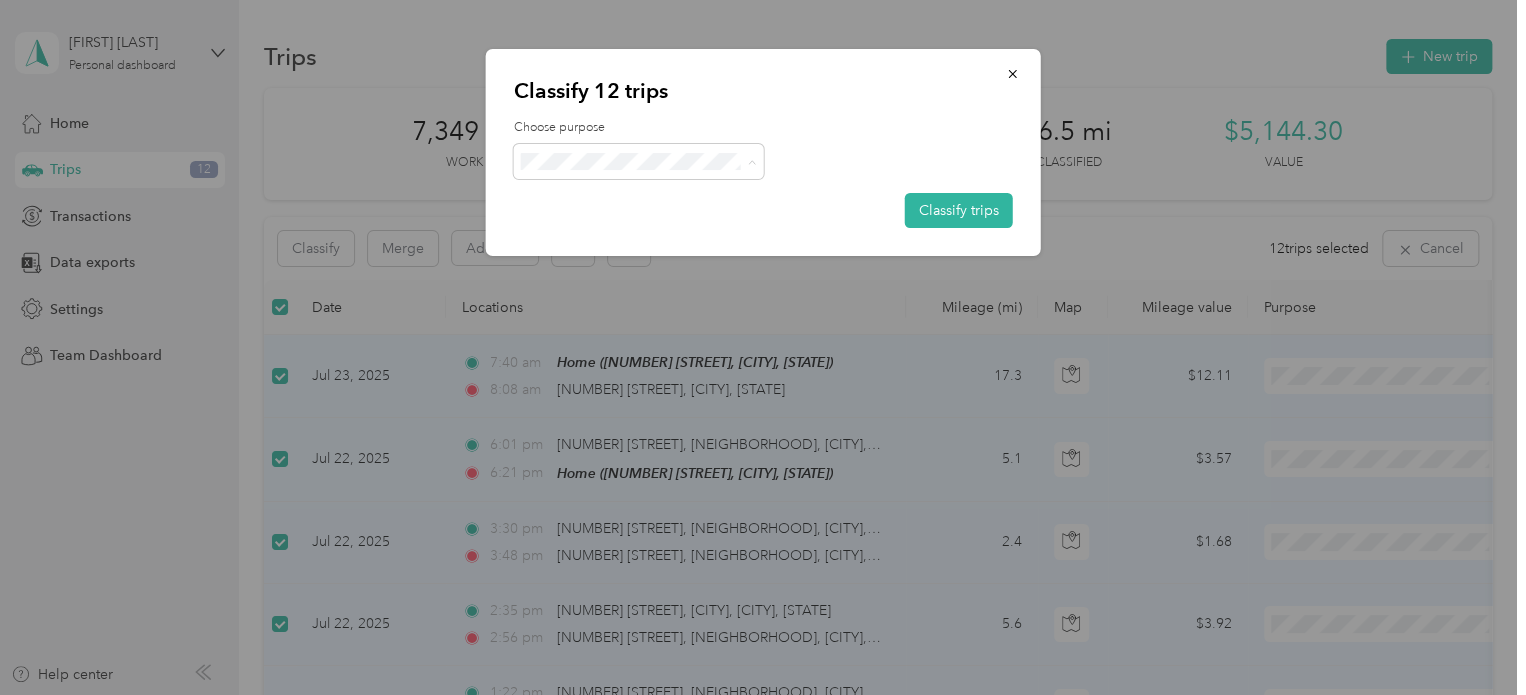 click on "Real Estate" at bounding box center [656, 303] 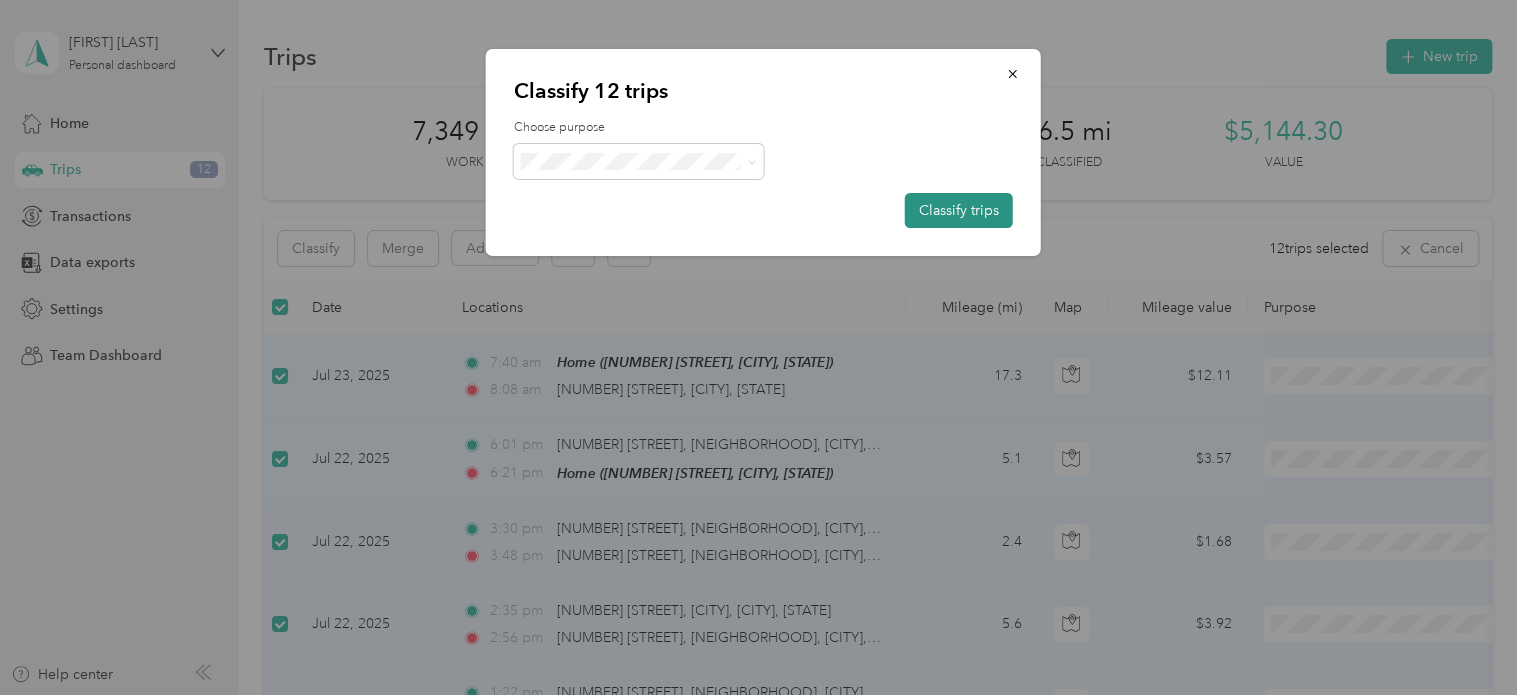 click on "Classify trips" at bounding box center (959, 210) 